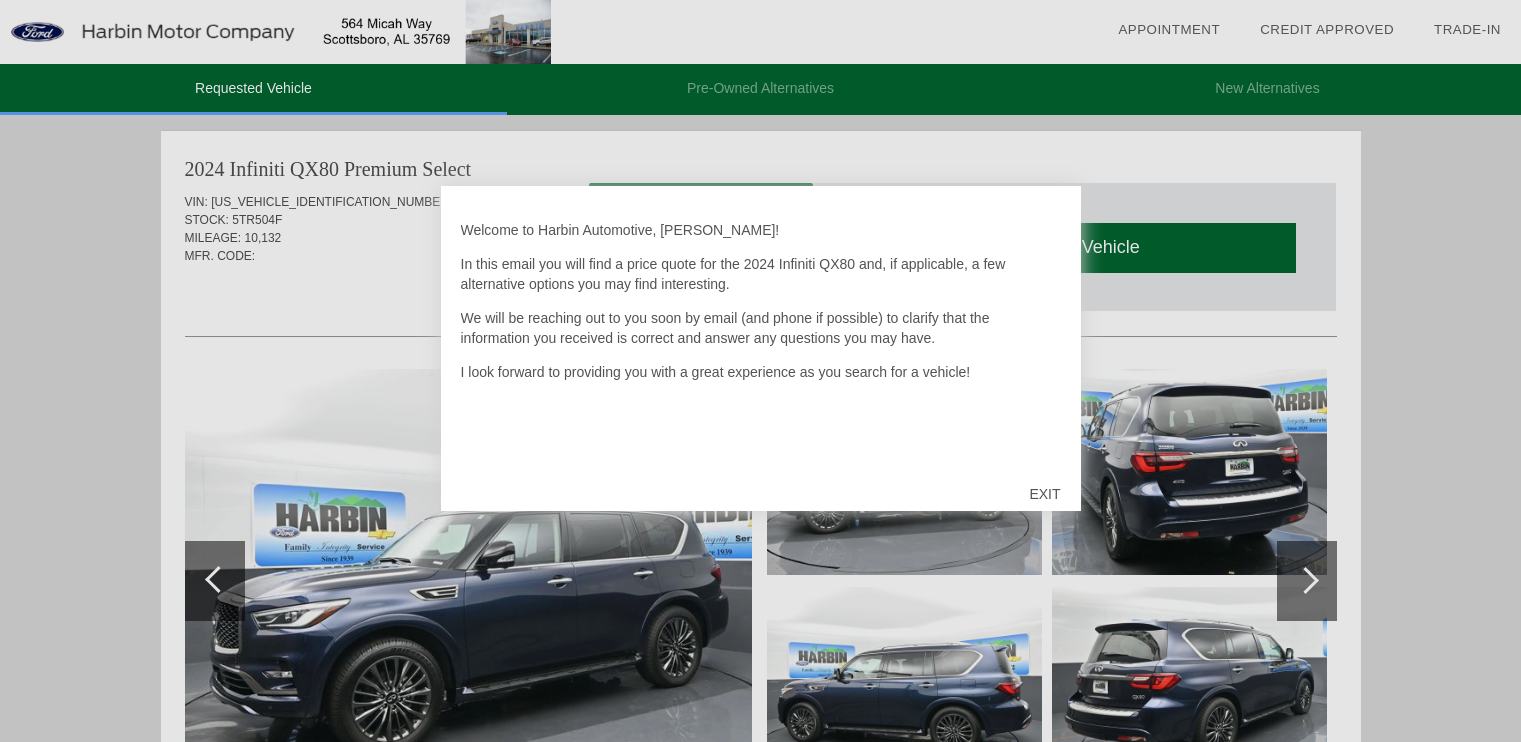 scroll, scrollTop: 0, scrollLeft: 0, axis: both 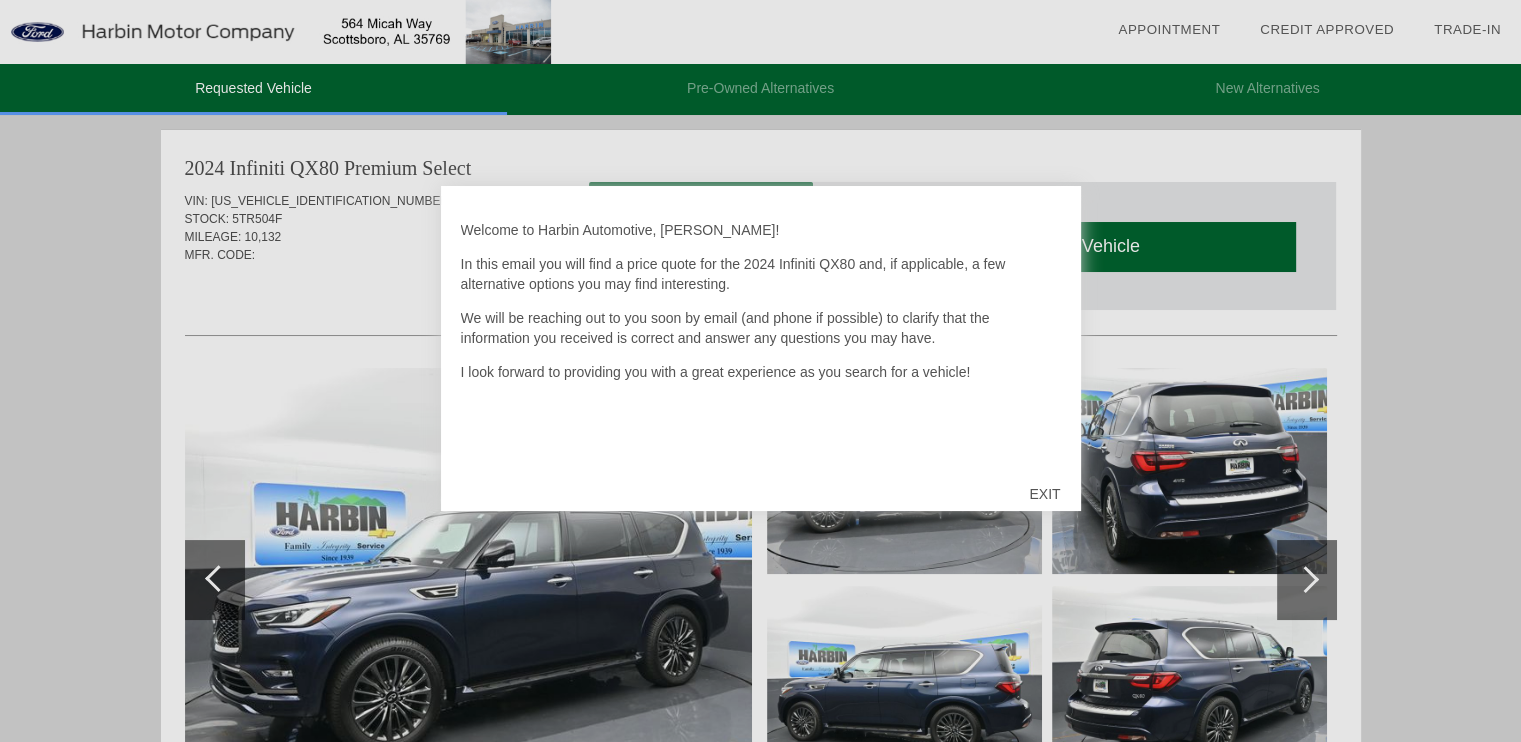 click on "EXIT" at bounding box center [1044, 494] 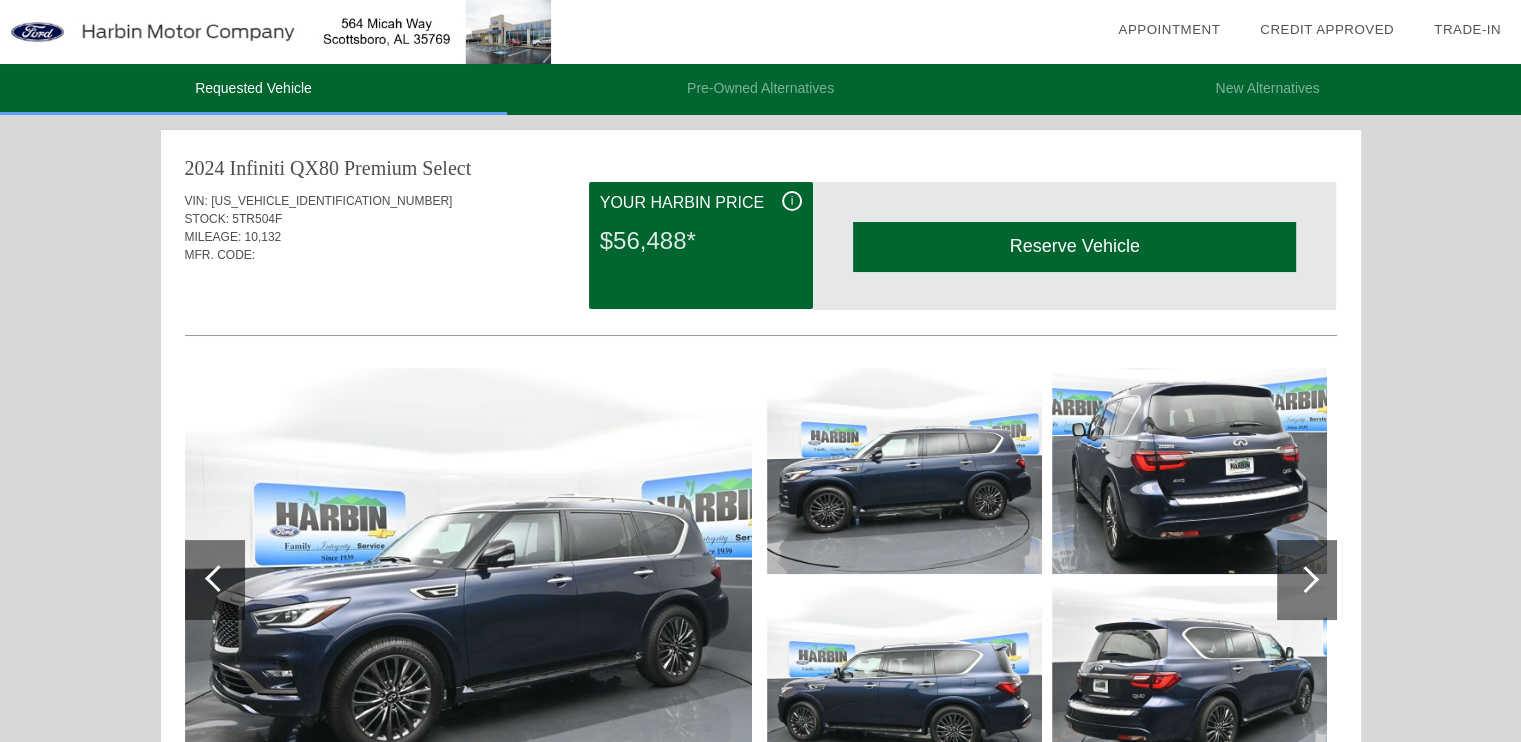 click on "i" at bounding box center (792, 201) 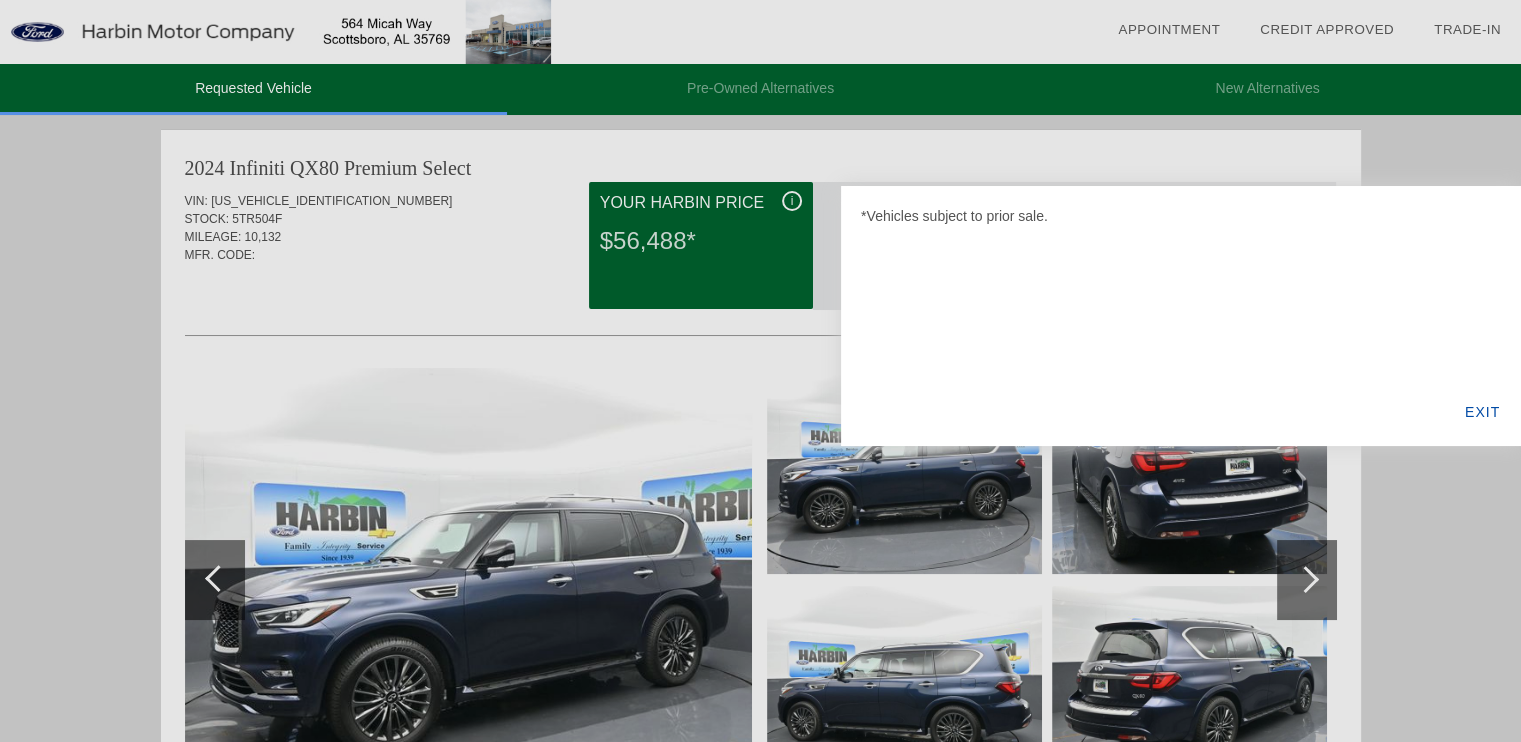 click at bounding box center [760, 371] 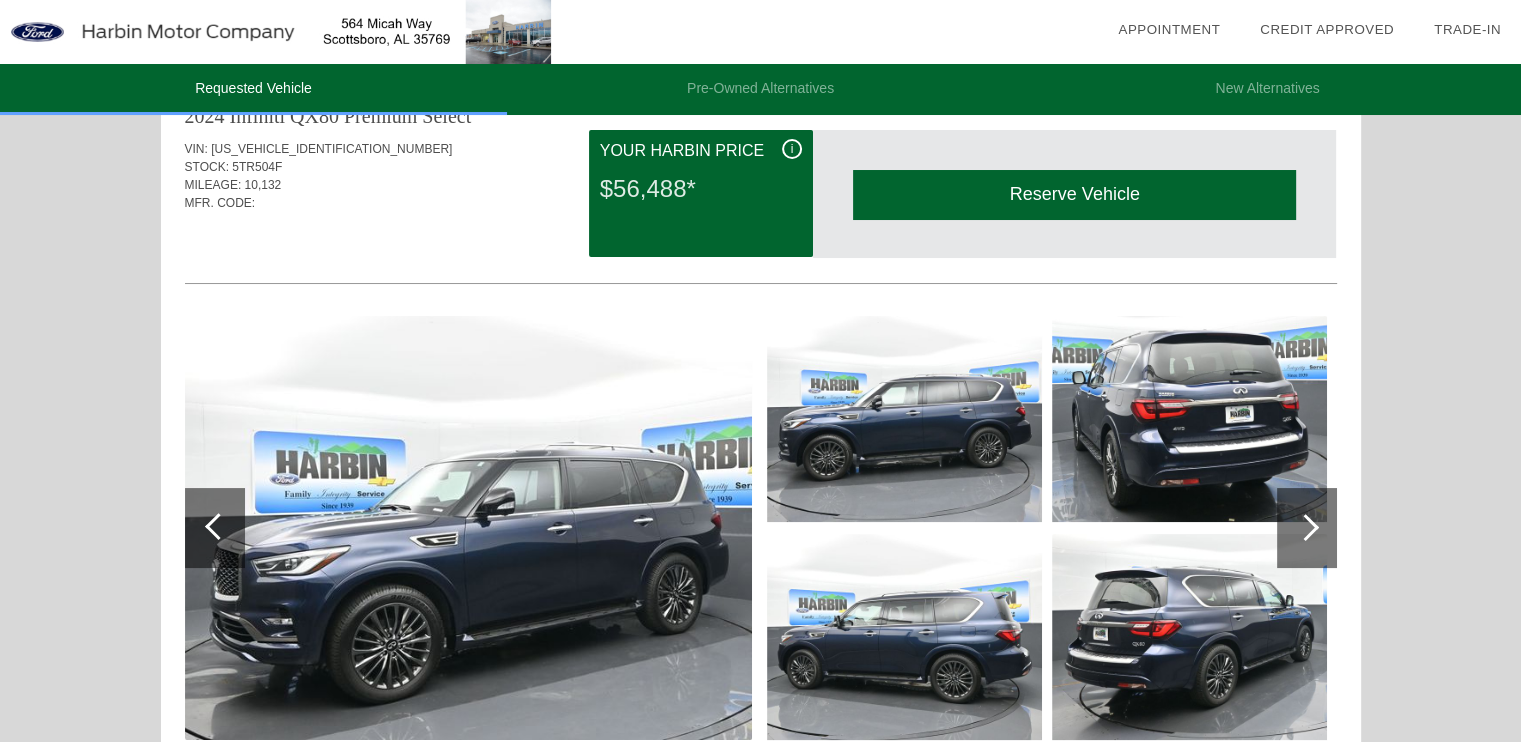scroll, scrollTop: 0, scrollLeft: 0, axis: both 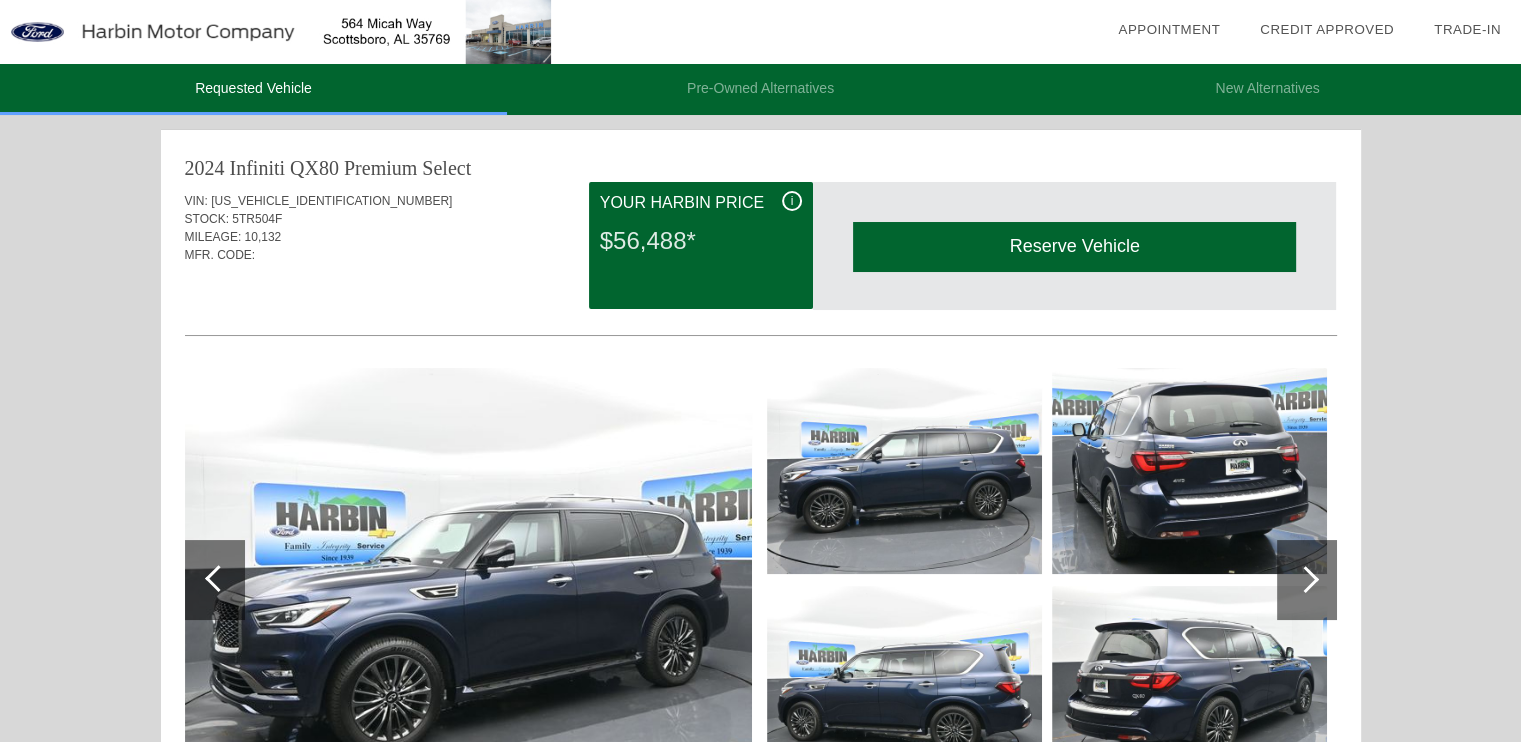 click at bounding box center (1307, 580) 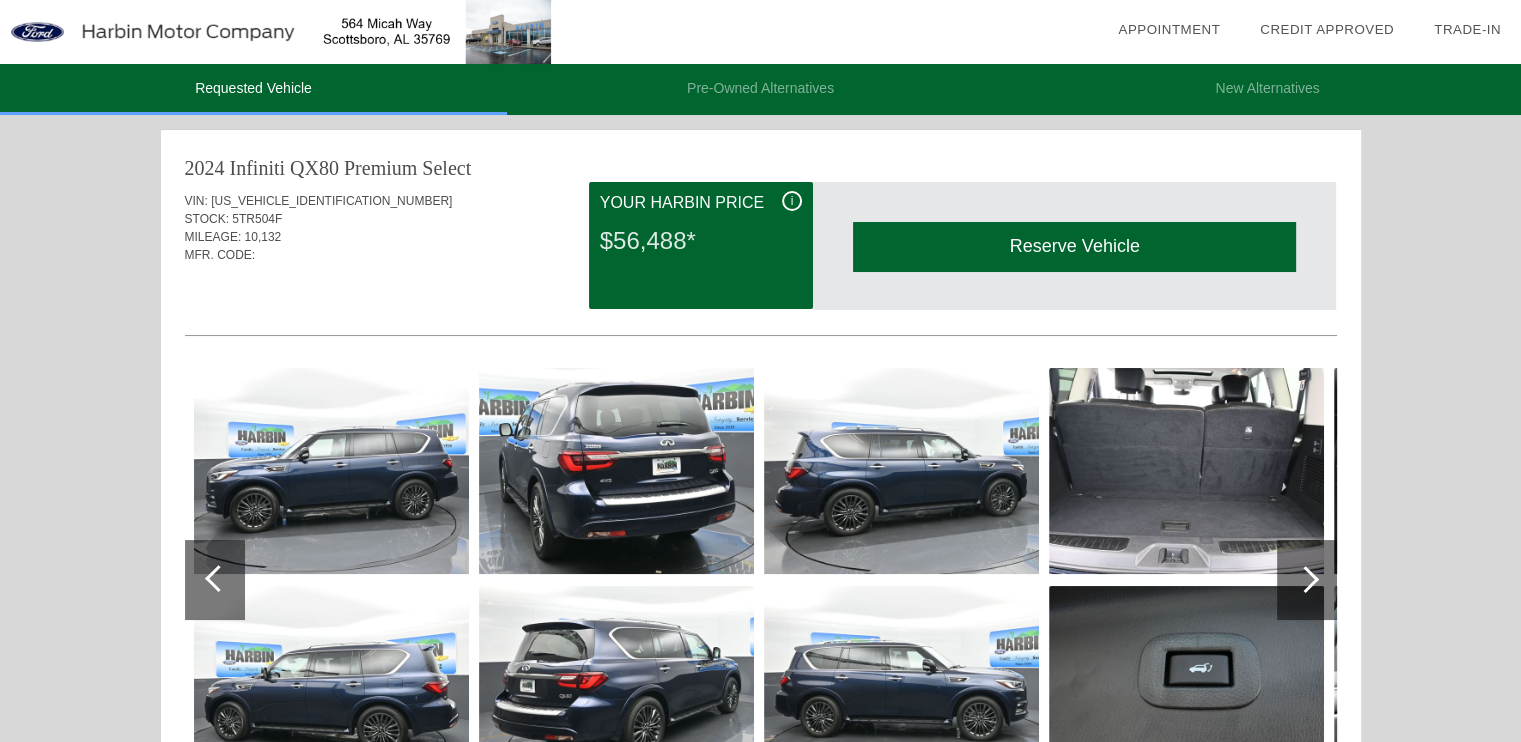 click at bounding box center (1307, 580) 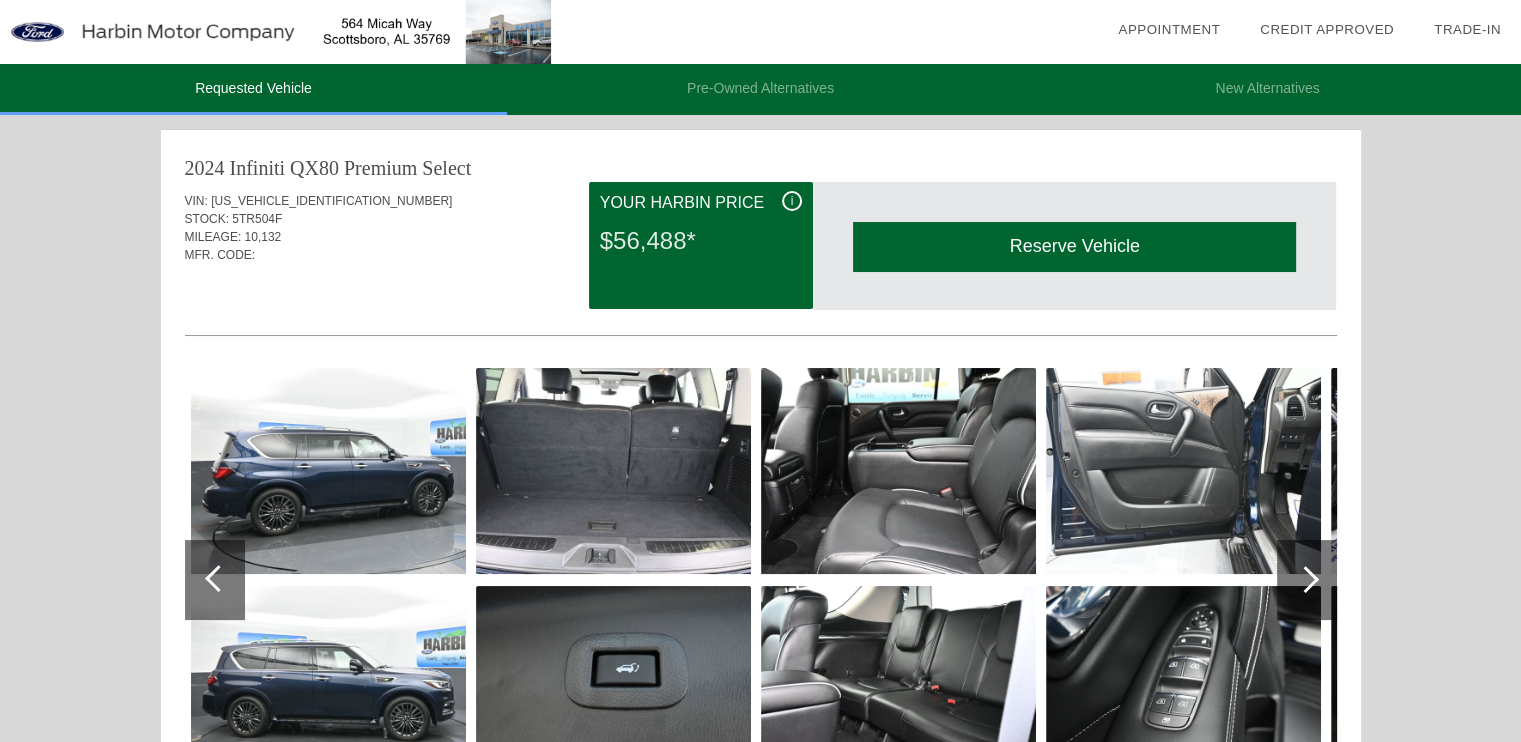 click at bounding box center [1307, 580] 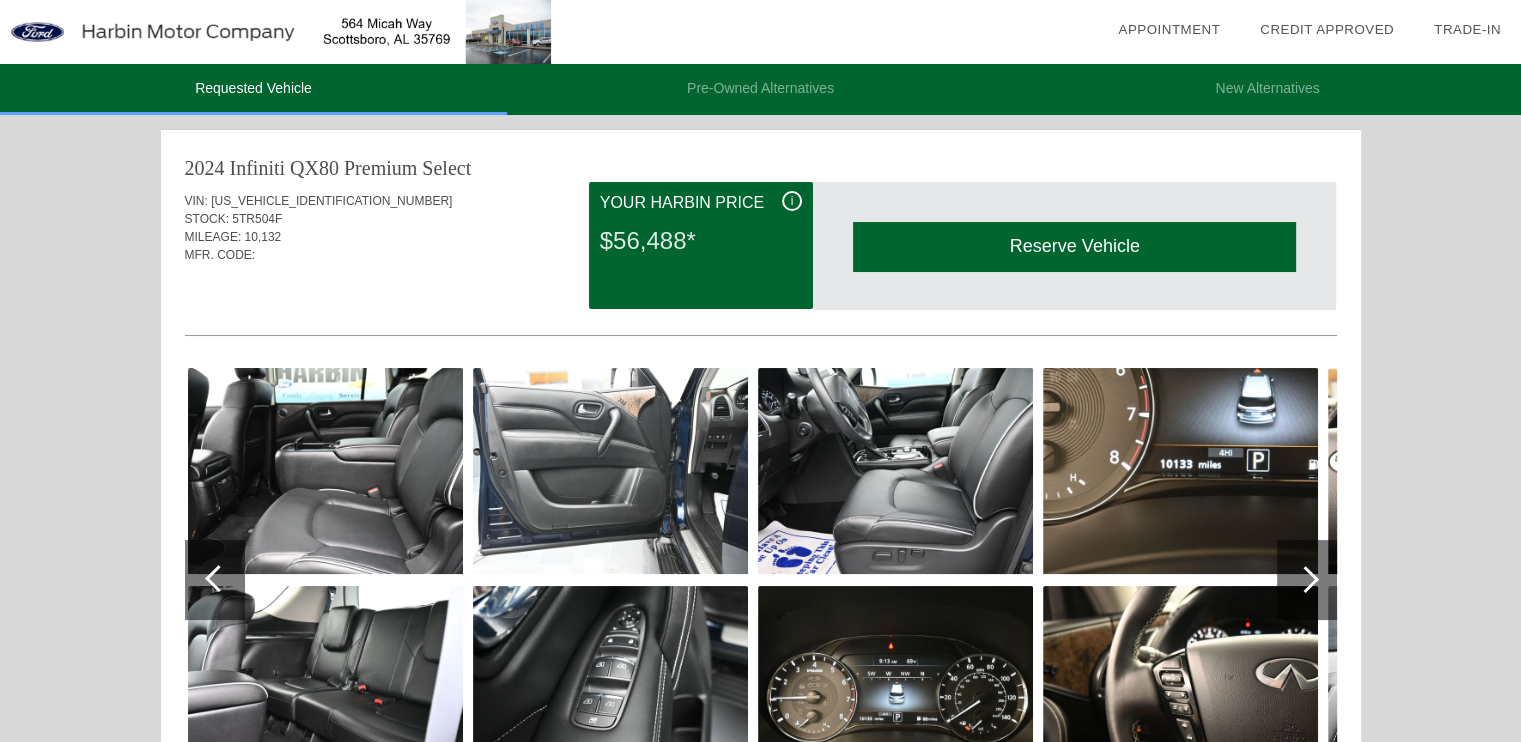 click at bounding box center [1305, 579] 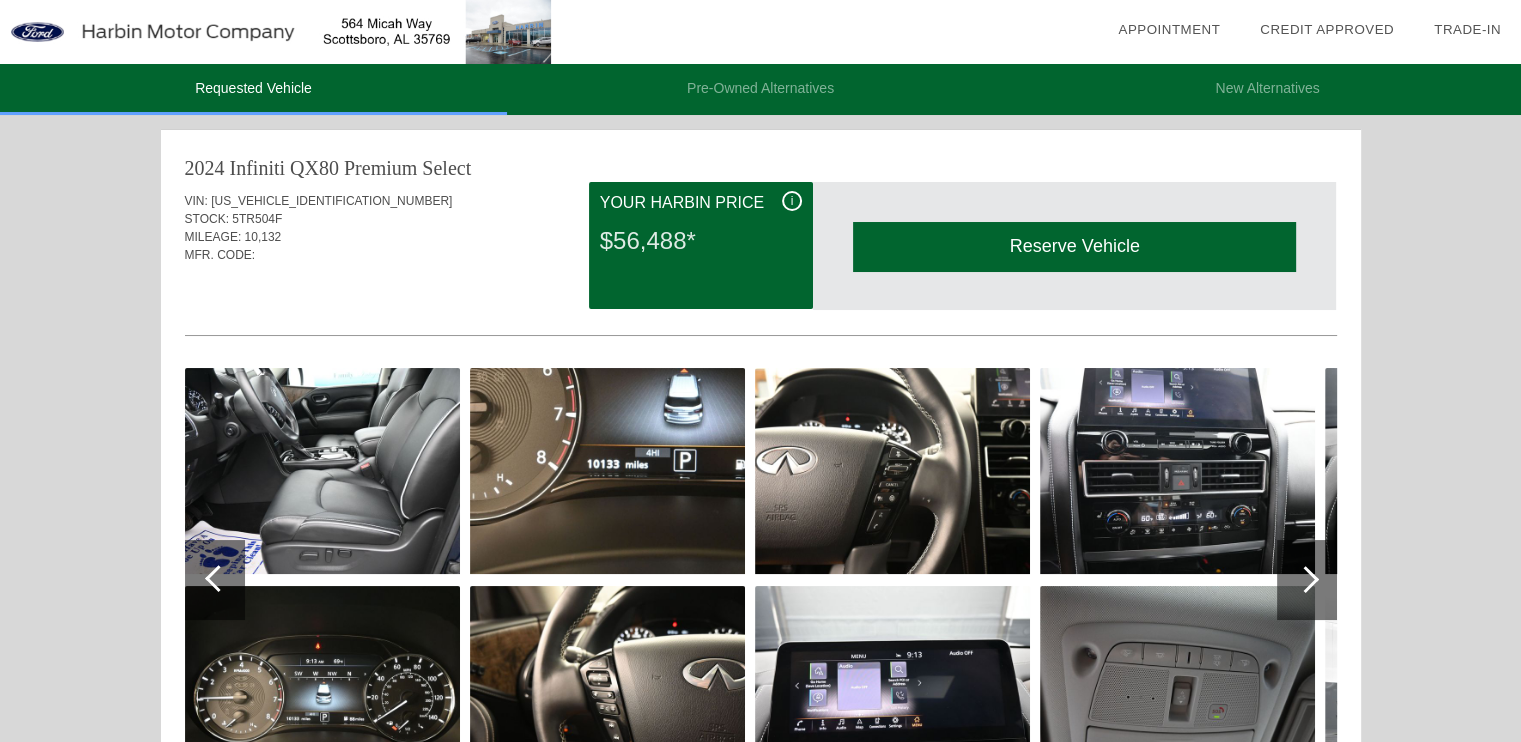click at bounding box center (1305, 579) 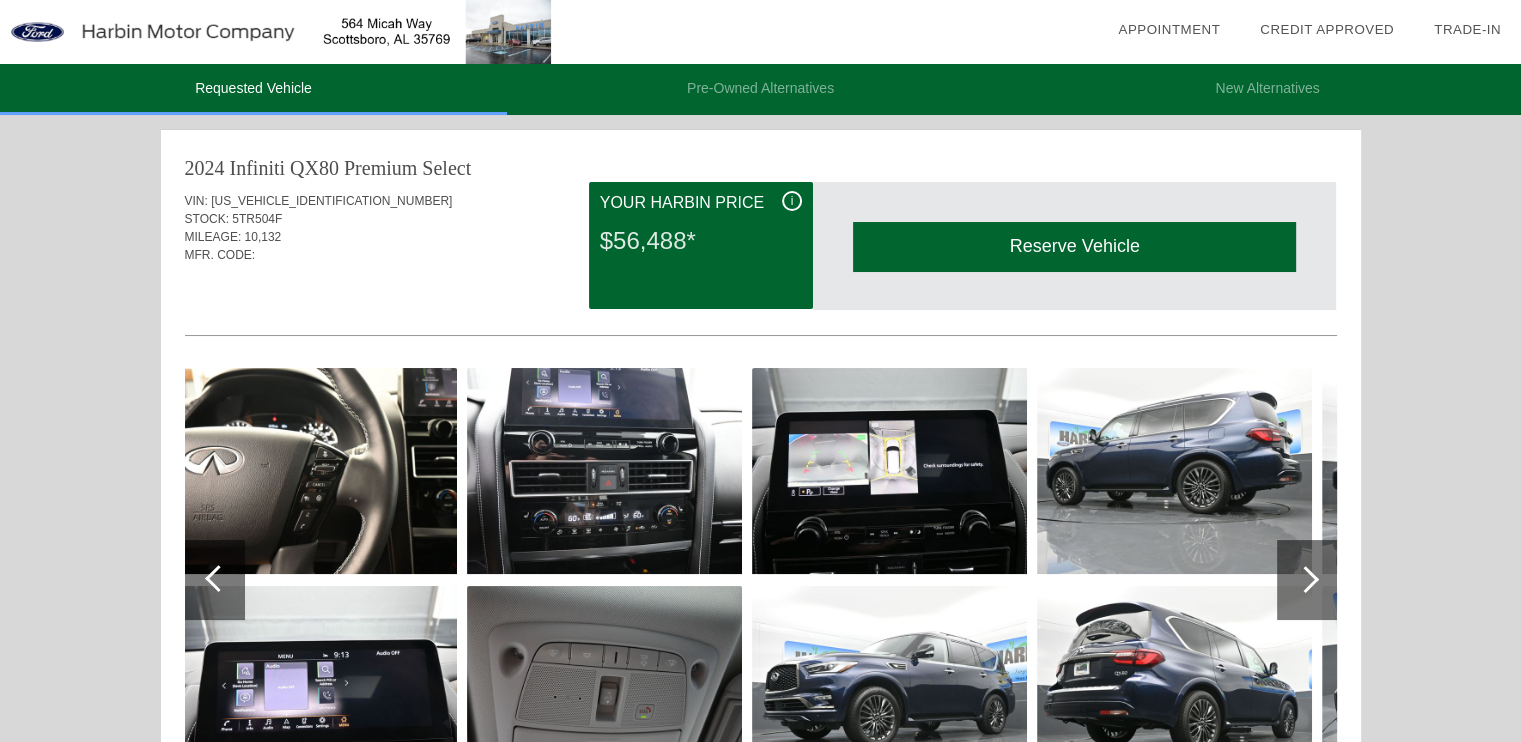 click at bounding box center (1305, 579) 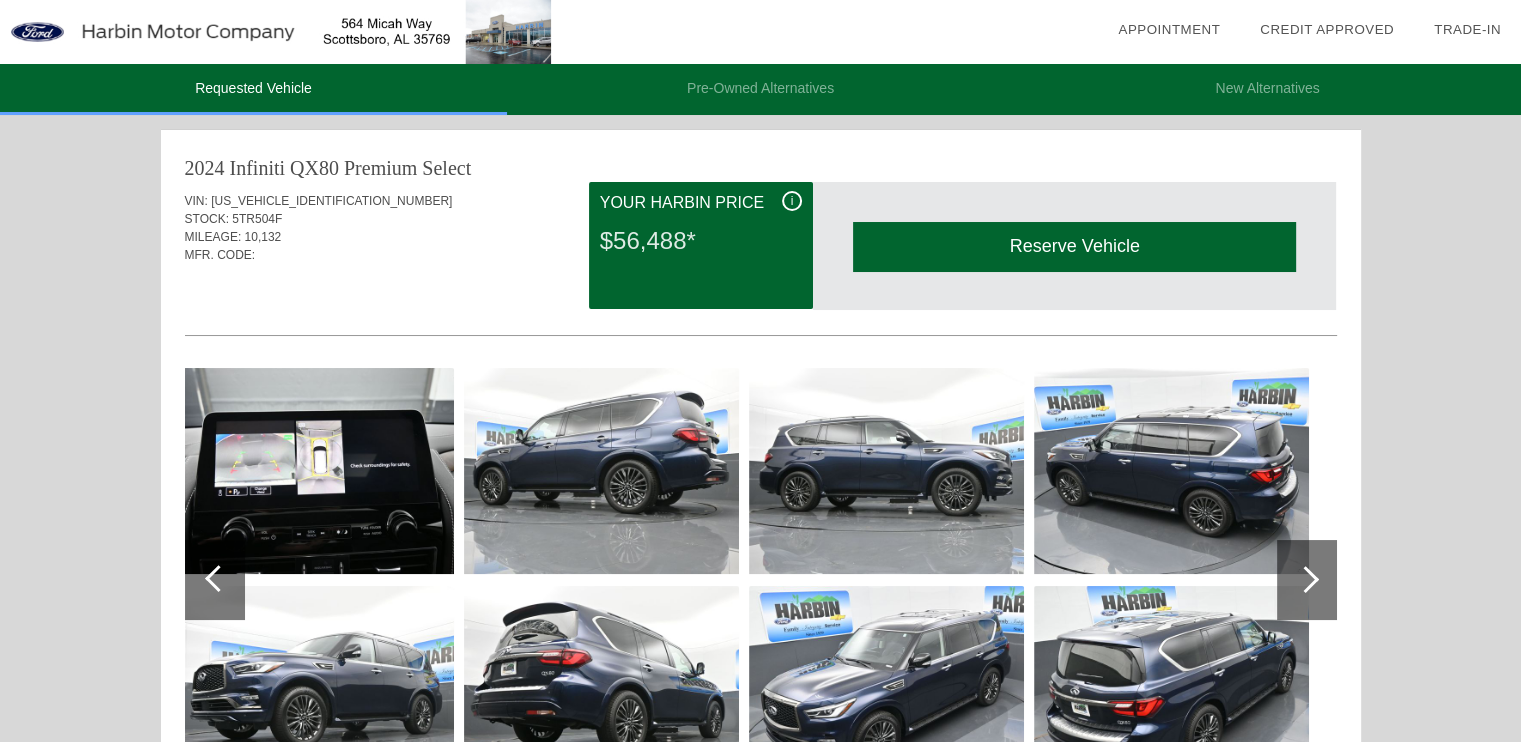click at bounding box center (1305, 579) 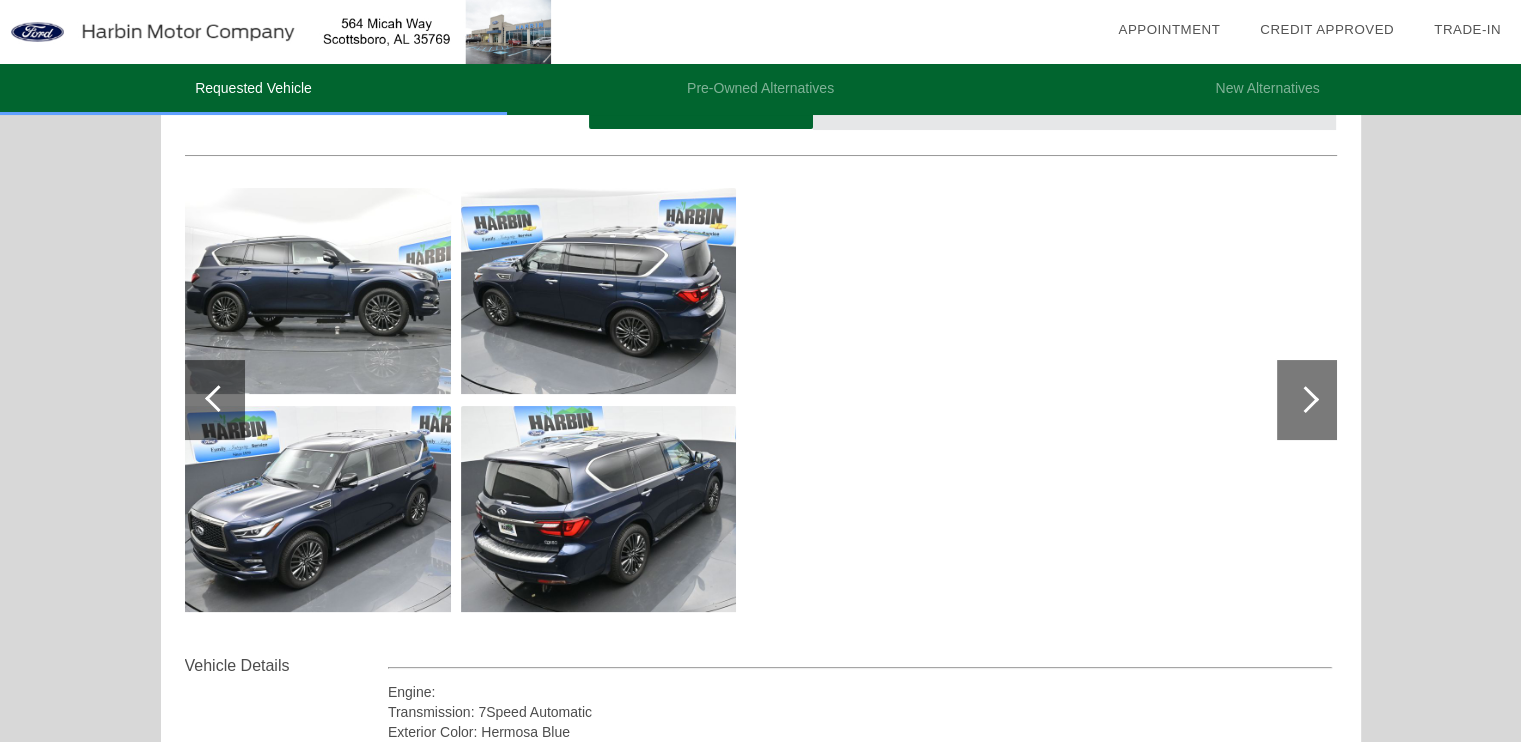 scroll, scrollTop: 255, scrollLeft: 0, axis: vertical 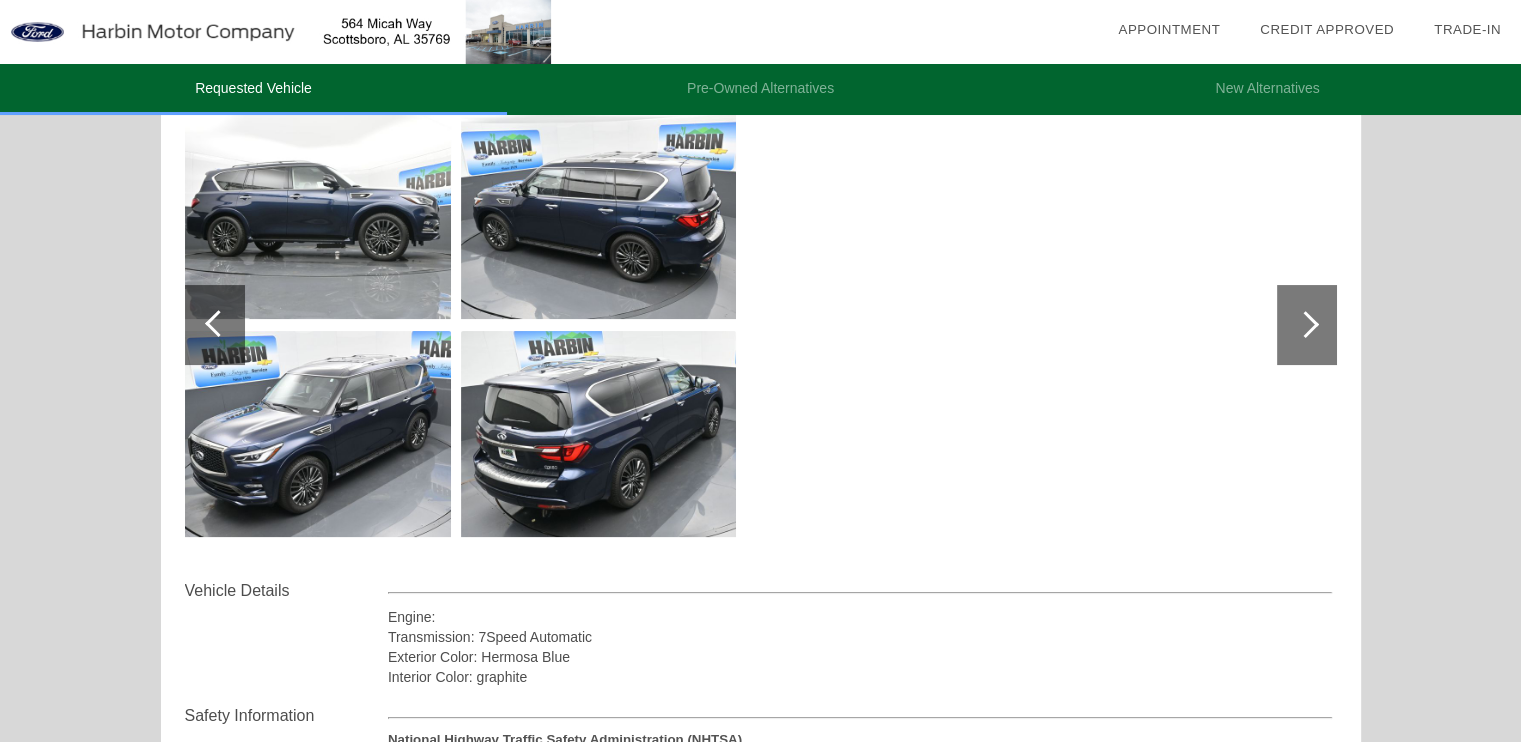 click at bounding box center (218, 323) 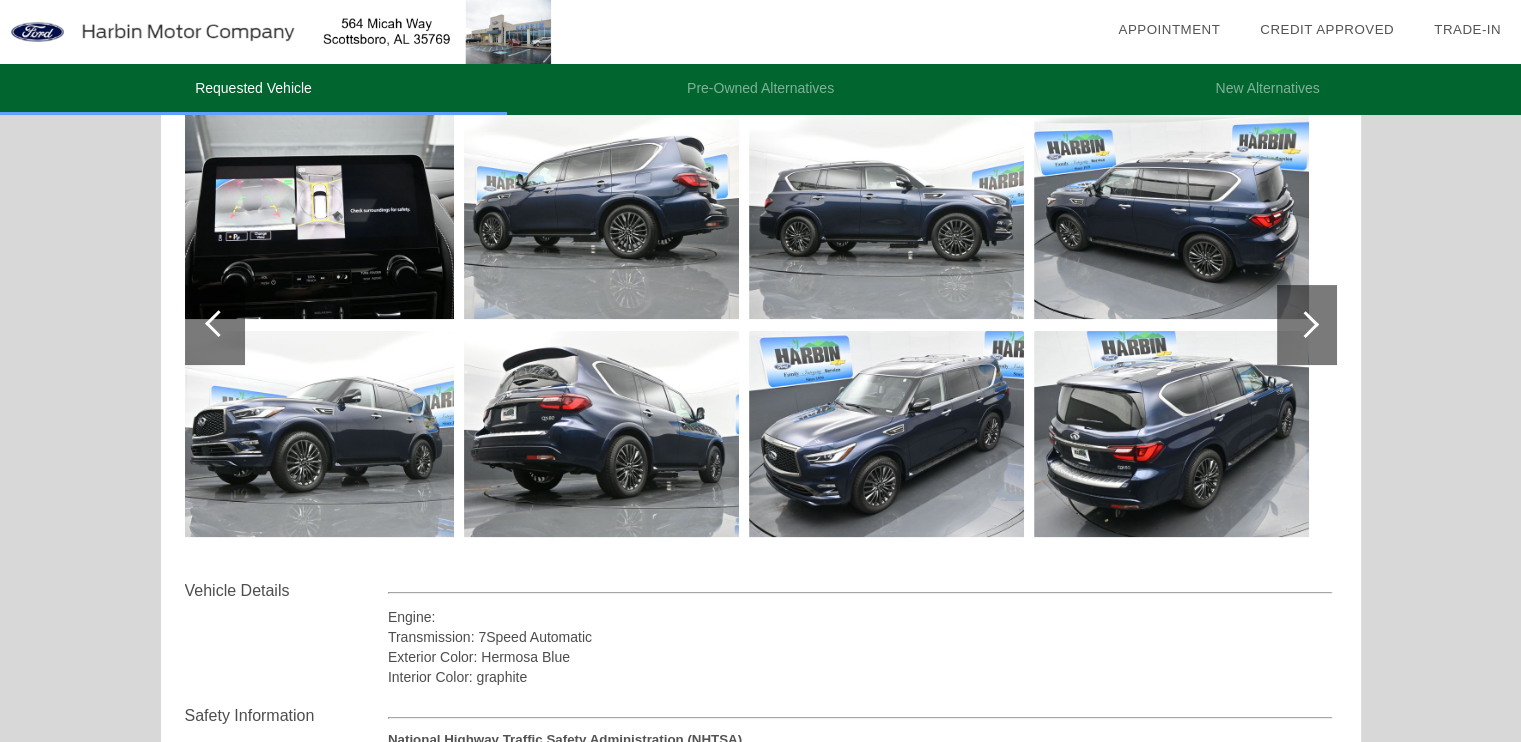 click at bounding box center (218, 323) 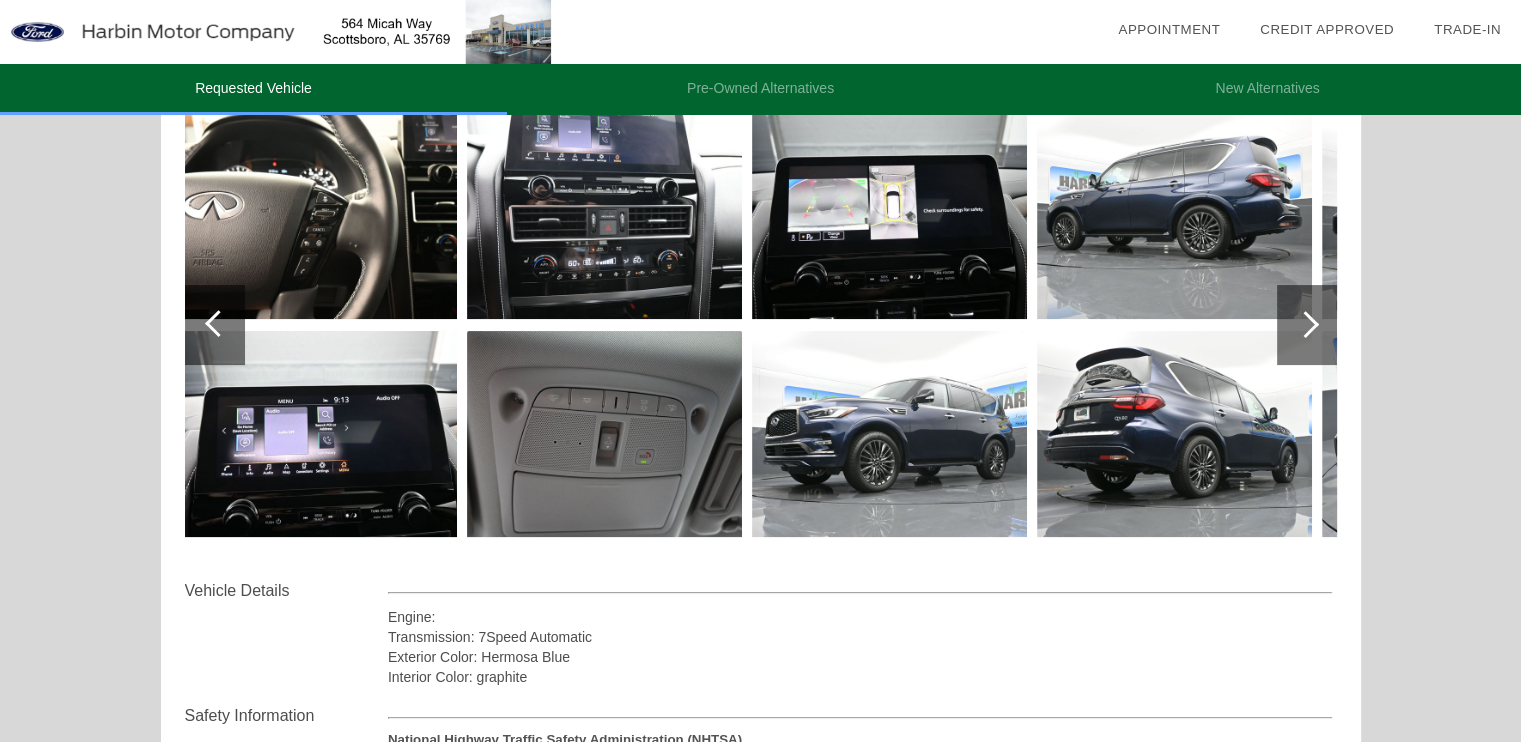 click at bounding box center [218, 323] 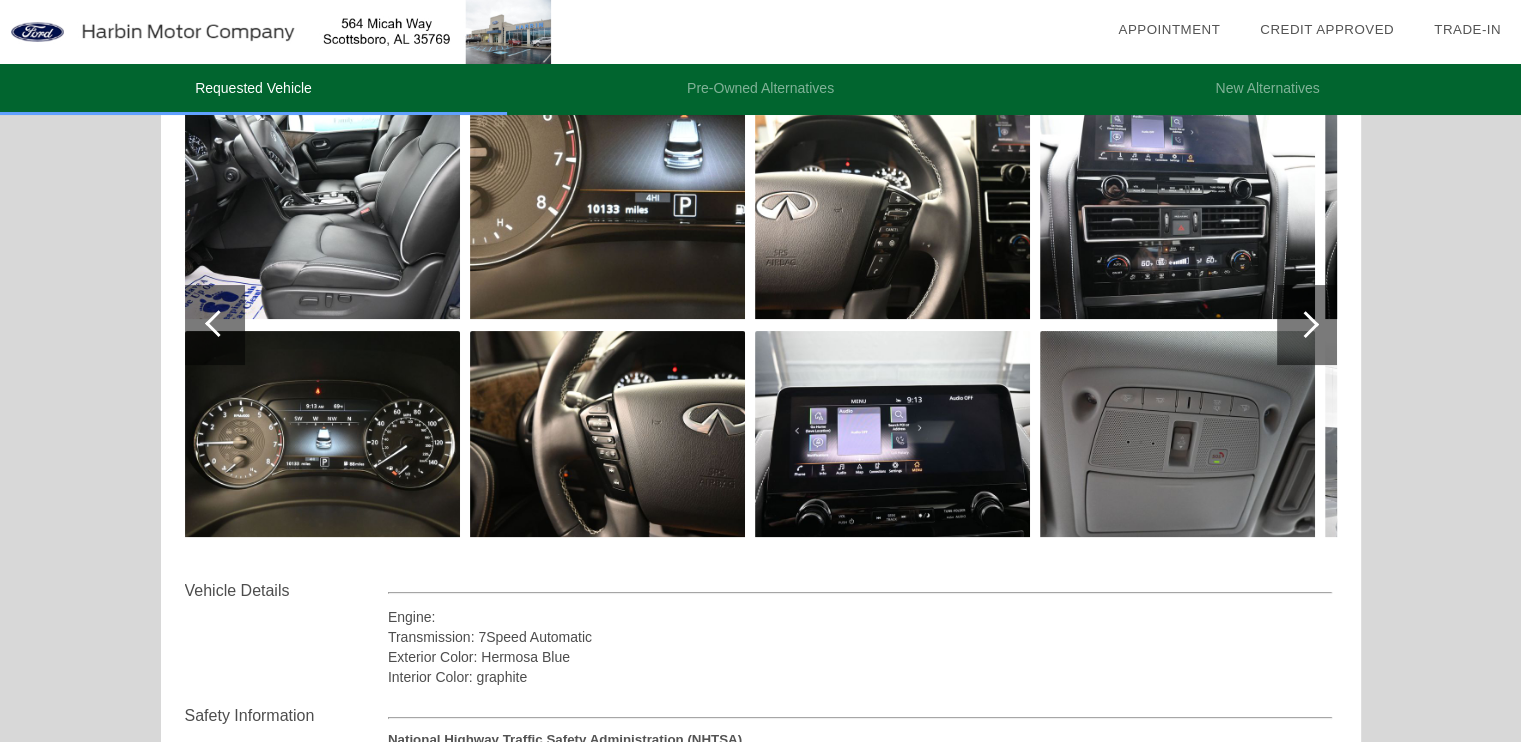 click at bounding box center (218, 323) 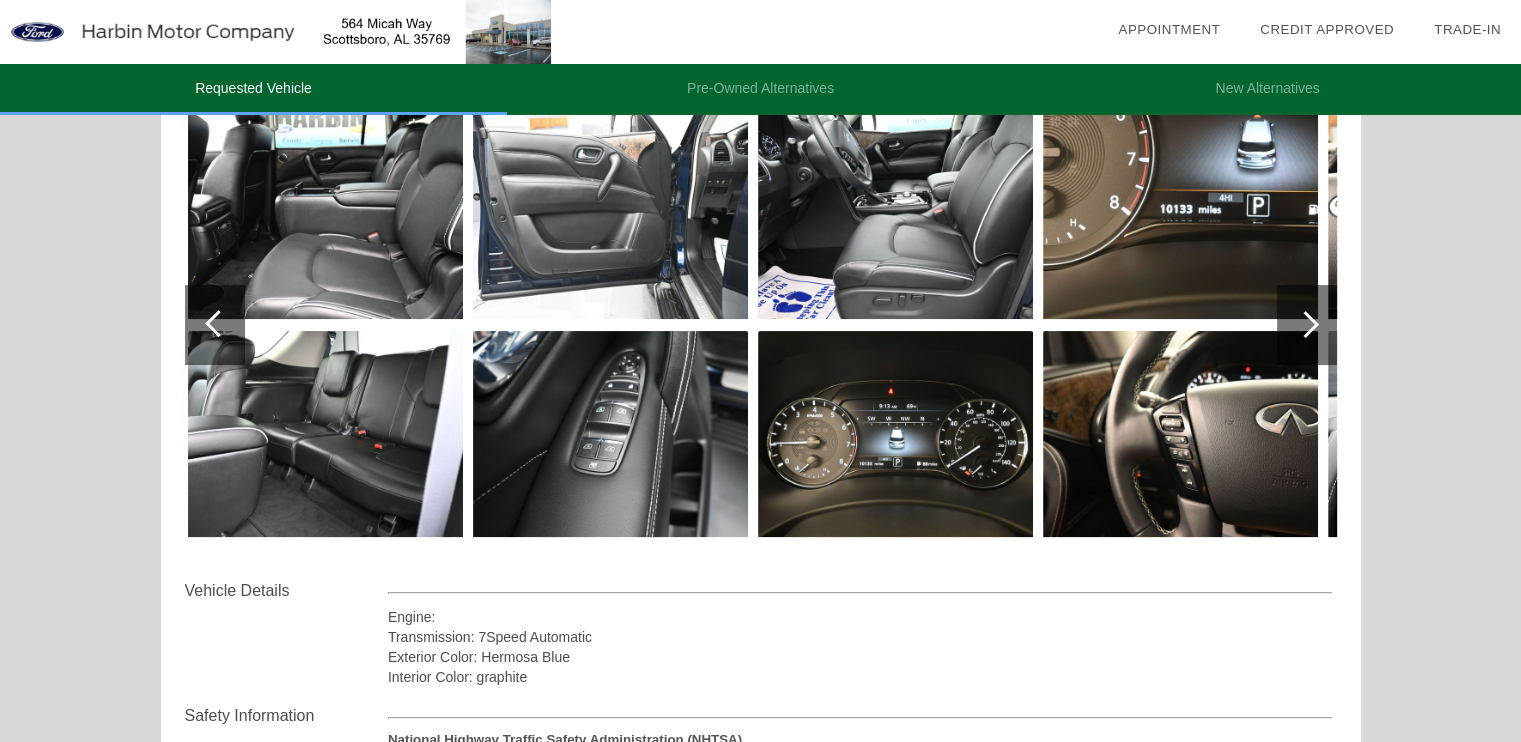 click at bounding box center [895, 216] 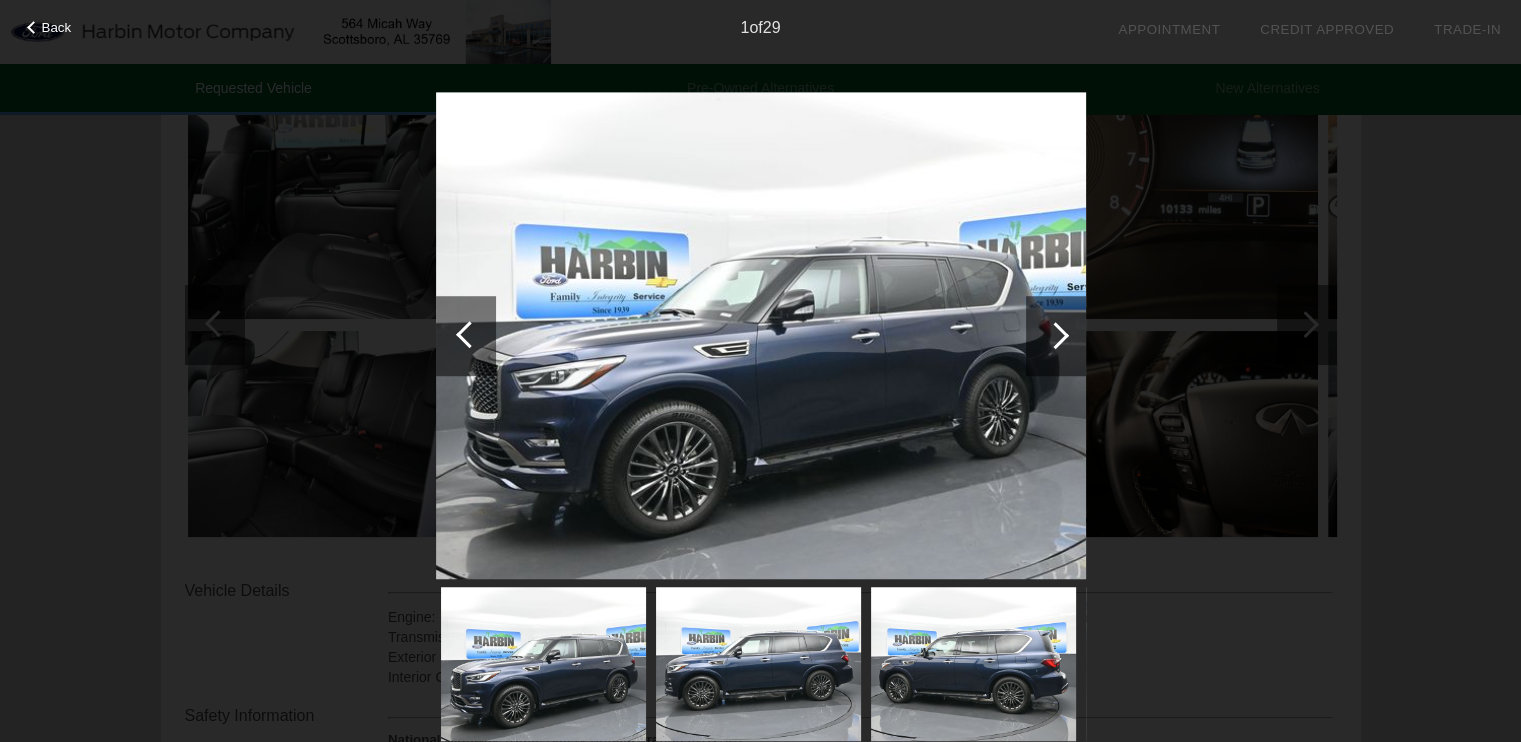 click at bounding box center (1055, 335) 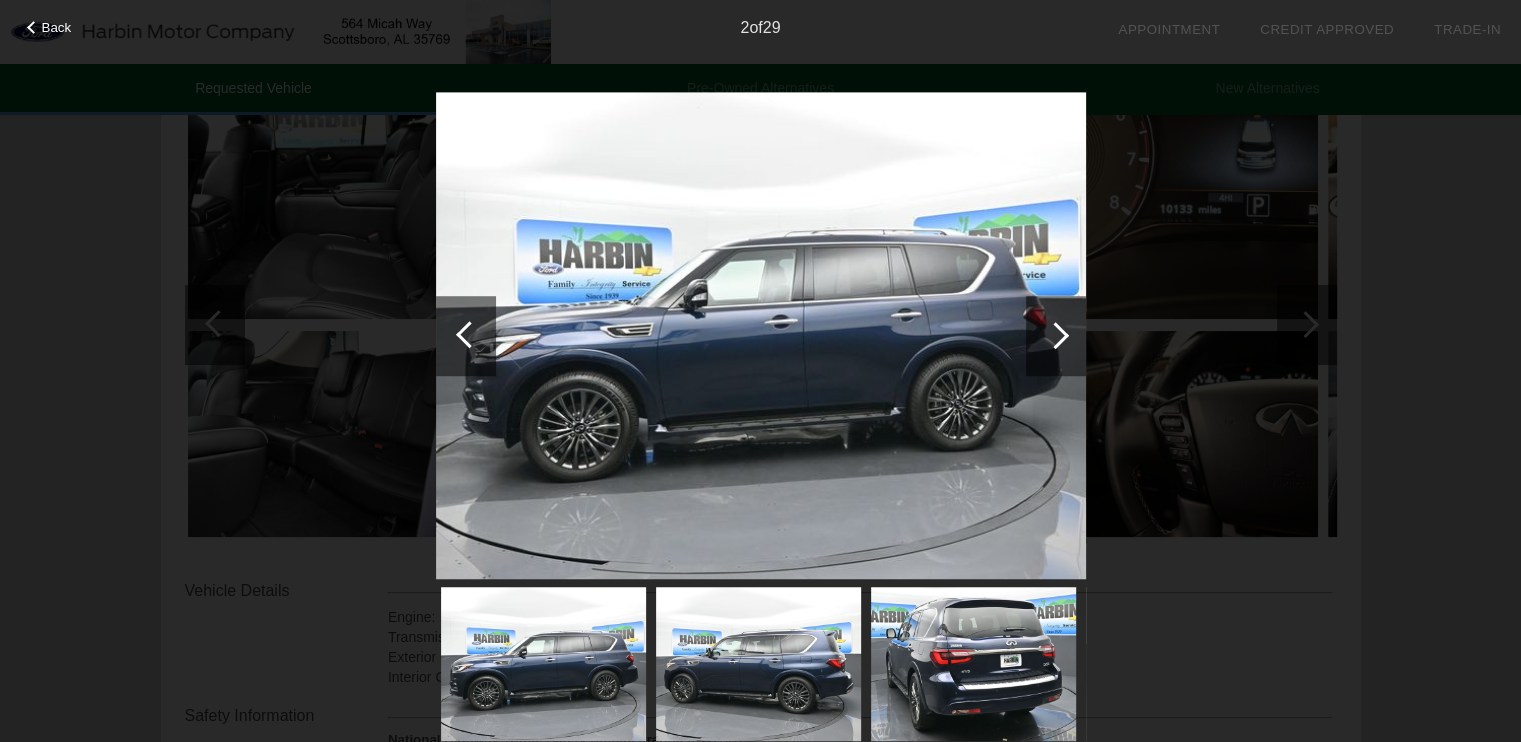 click at bounding box center [1055, 335] 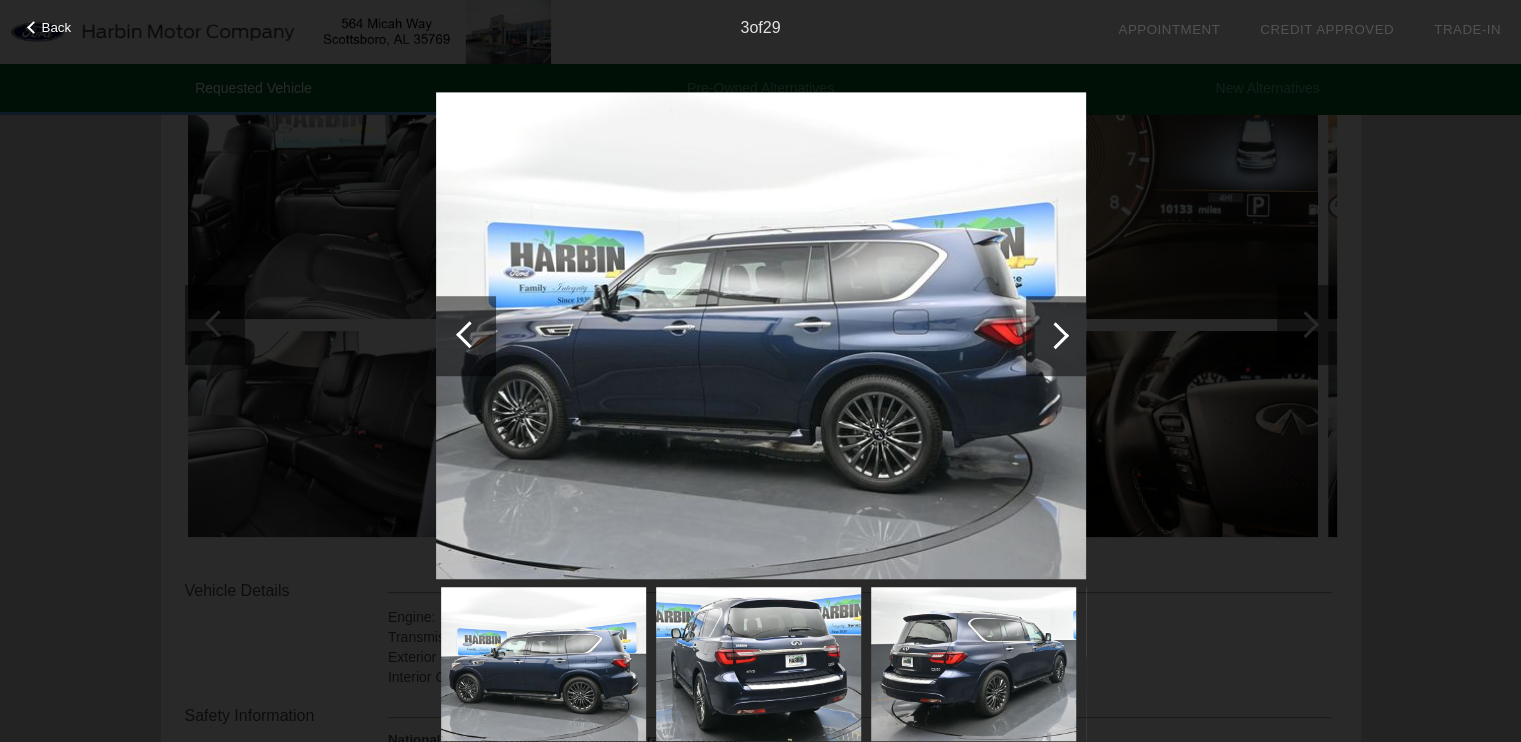 click at bounding box center [1055, 335] 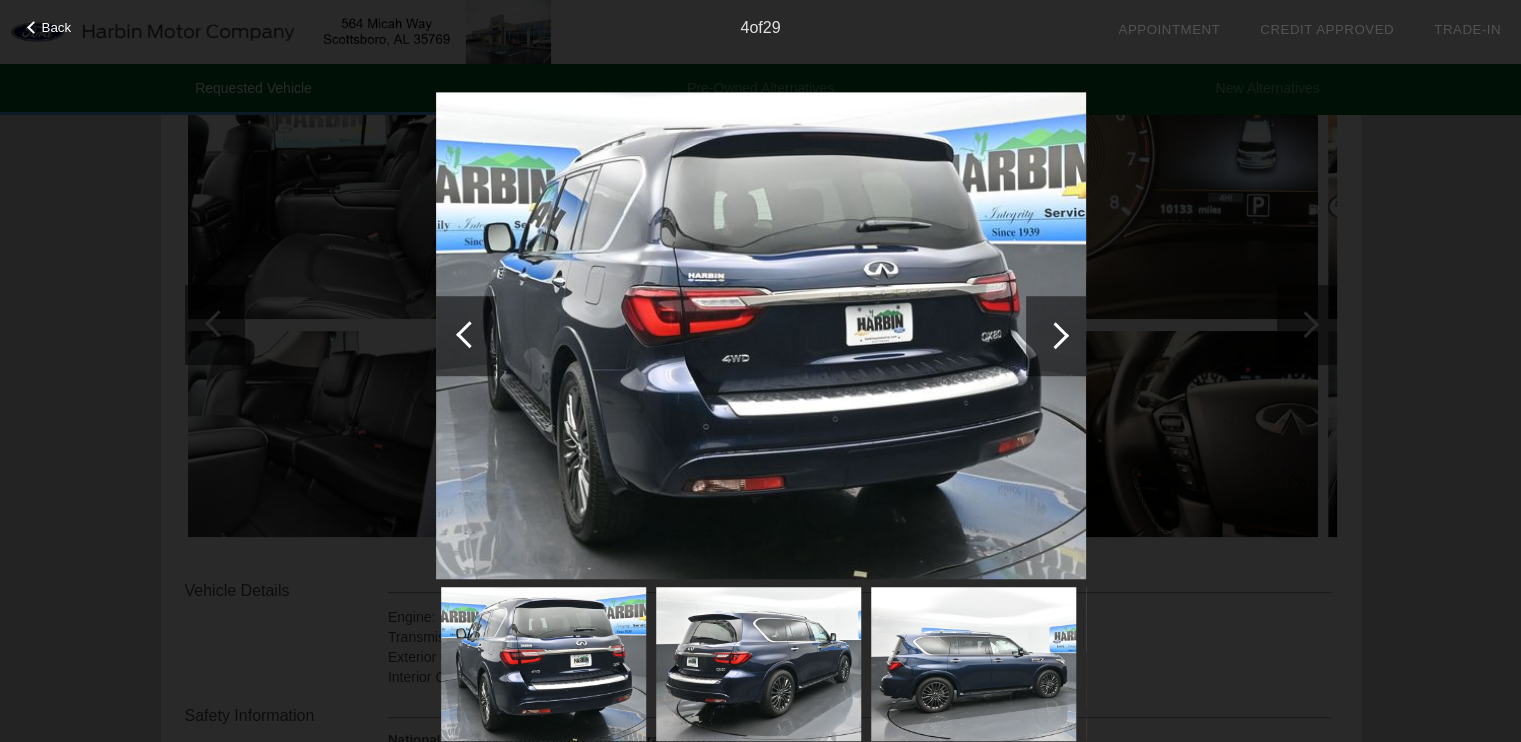 click at bounding box center (1055, 335) 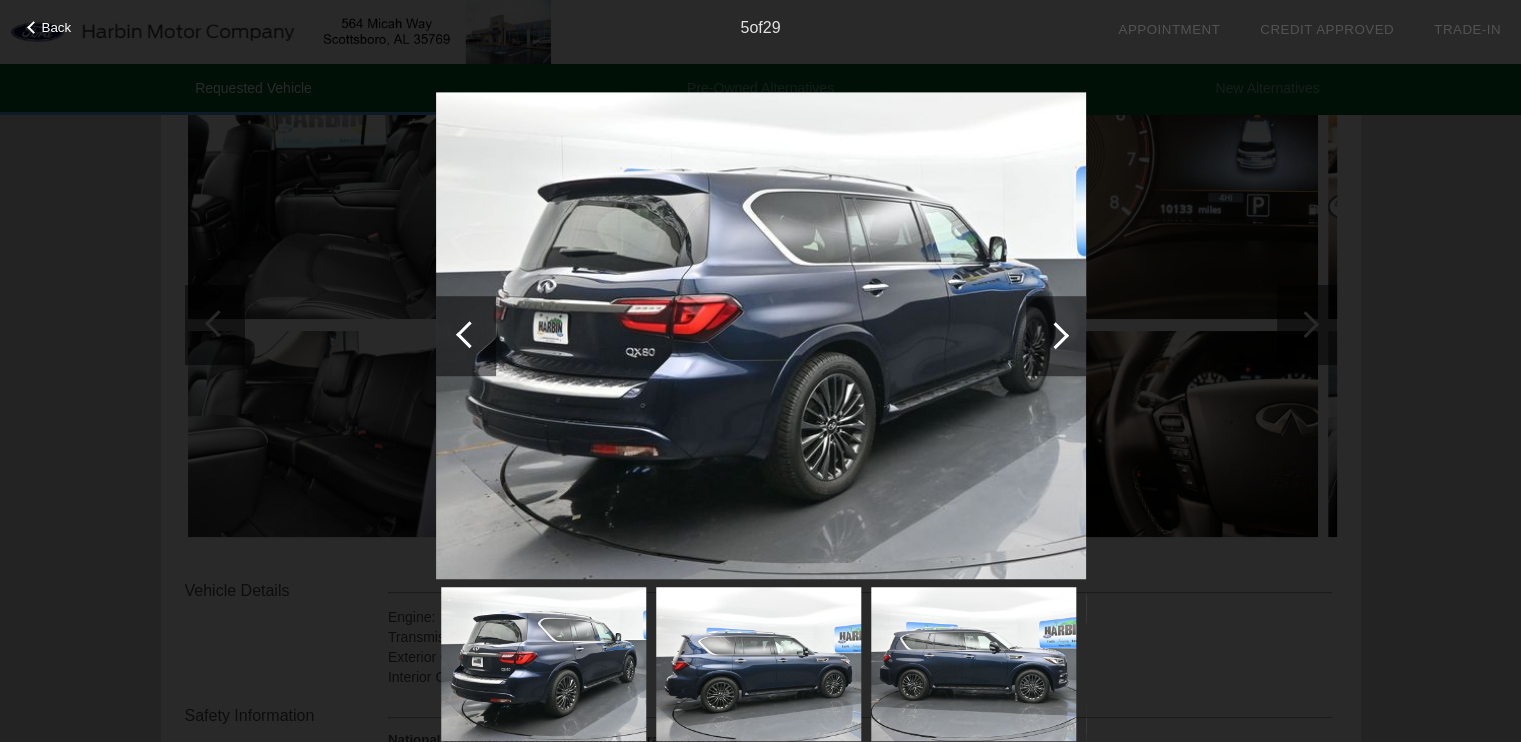 click at bounding box center (1055, 335) 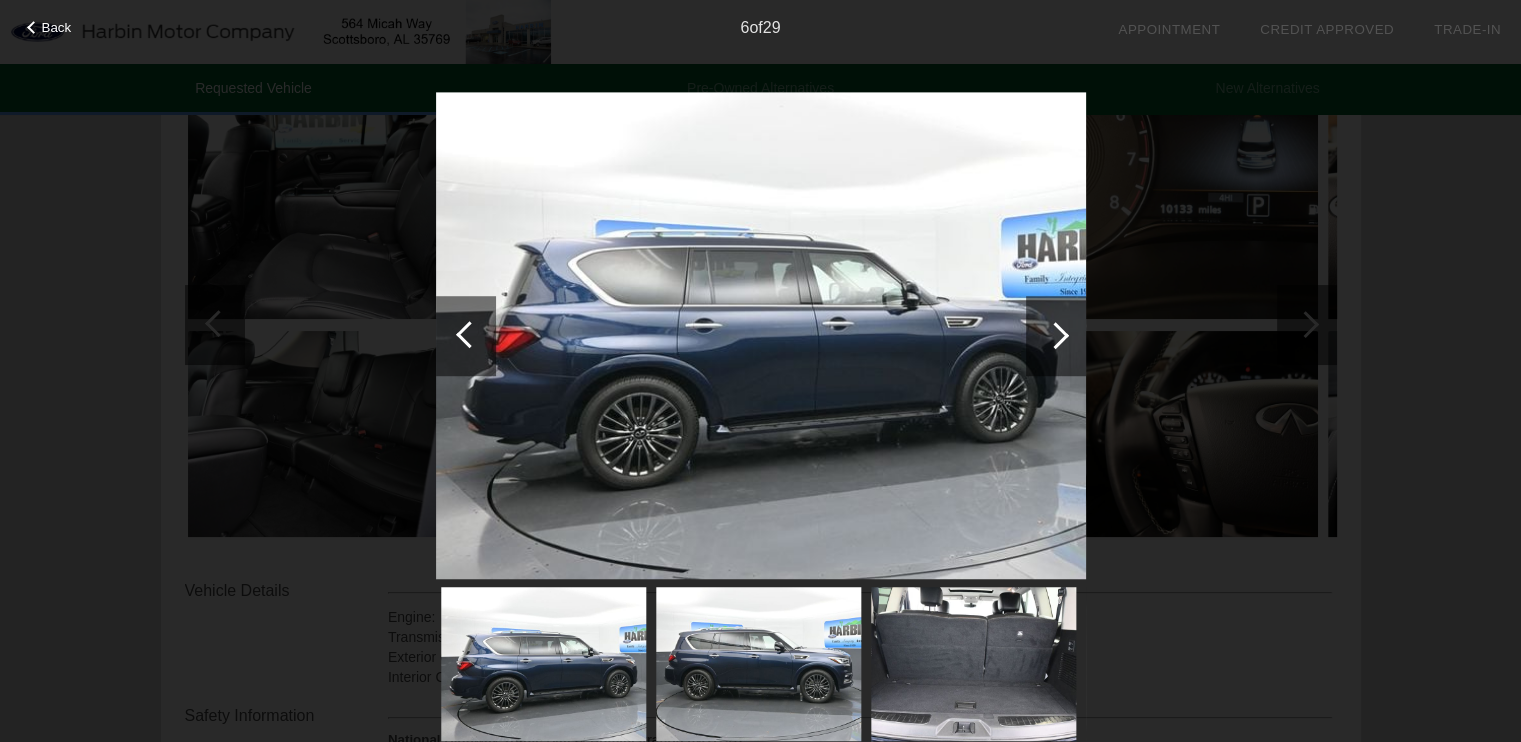 click at bounding box center (1055, 335) 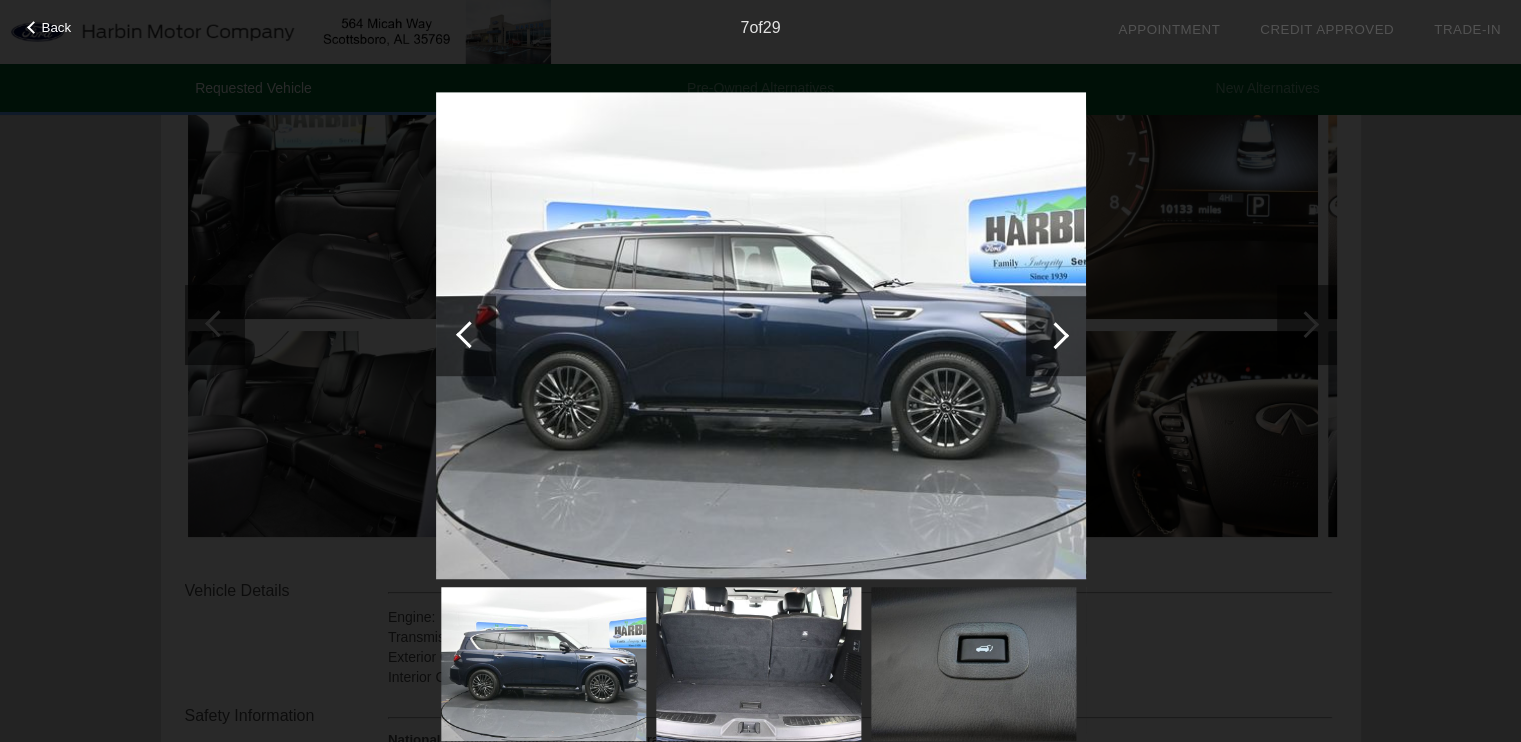 click at bounding box center [1055, 335] 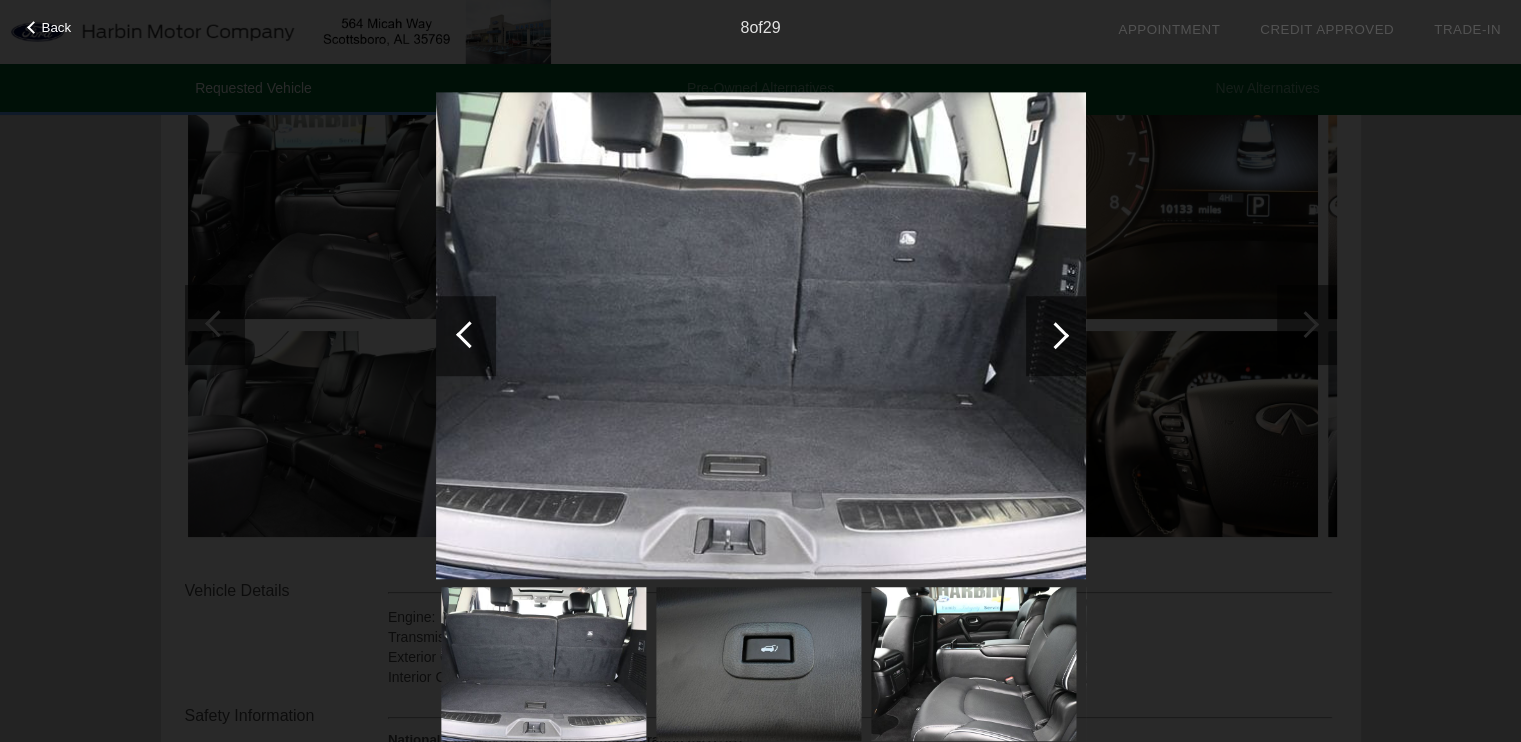 click at bounding box center (1055, 335) 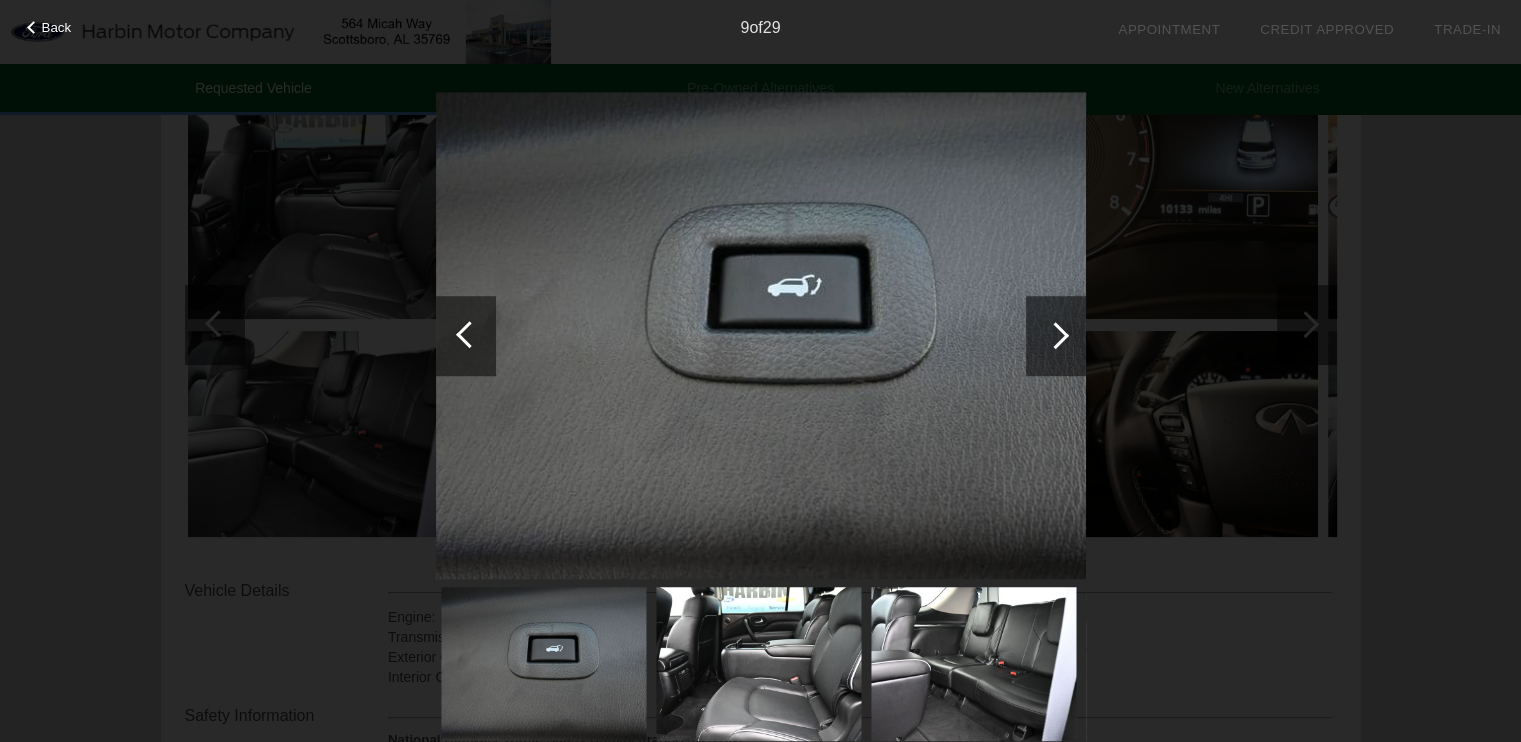 click at bounding box center [1055, 335] 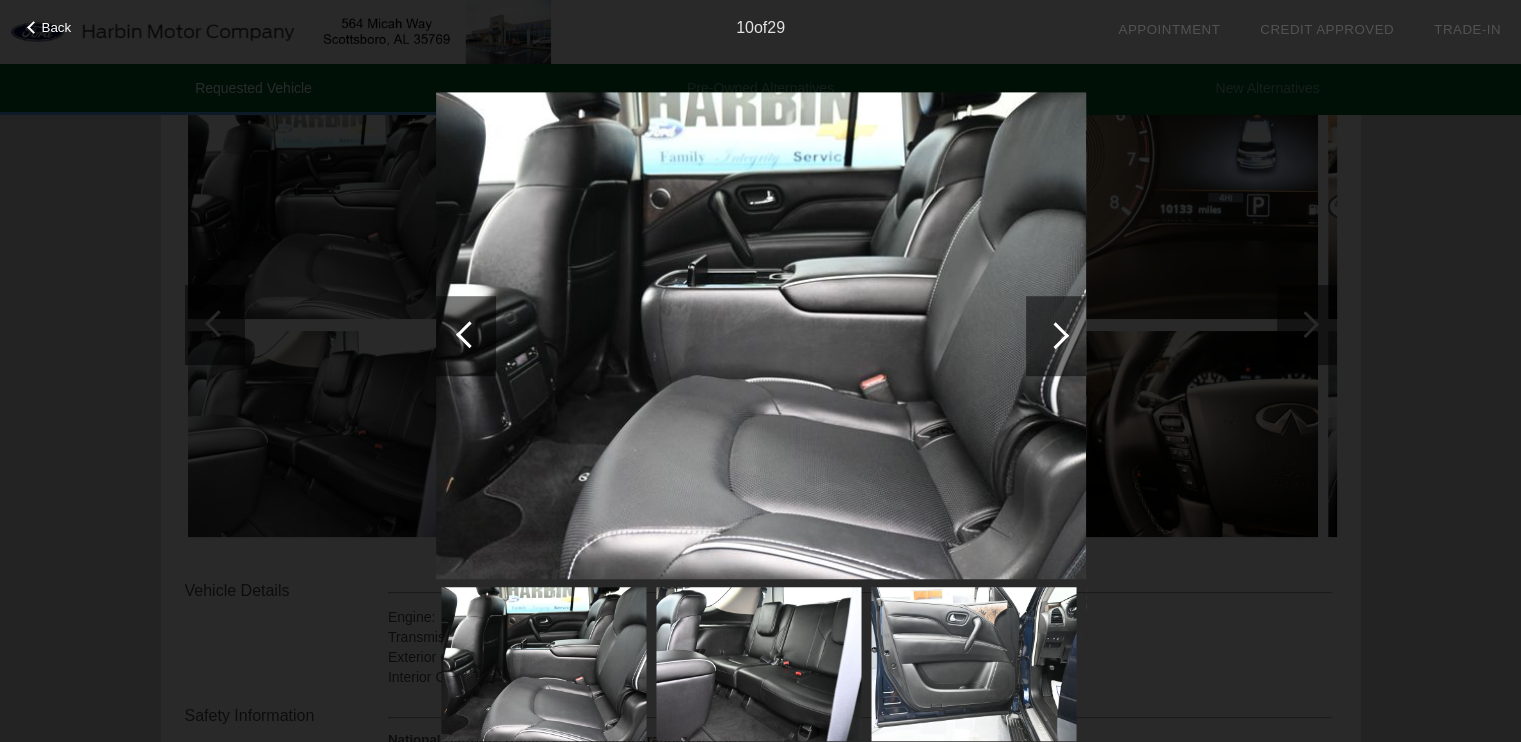 click at bounding box center (1055, 335) 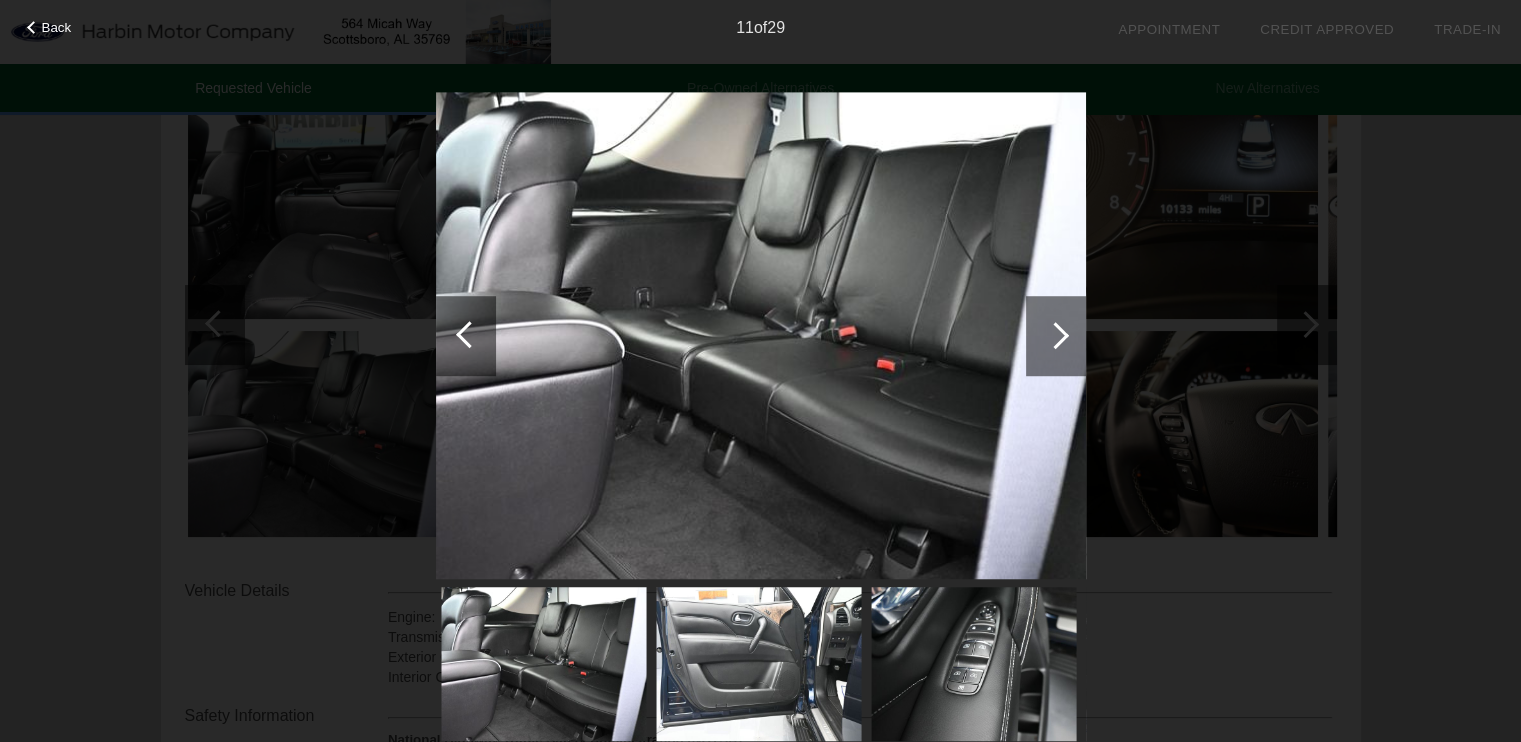 click at bounding box center (1055, 335) 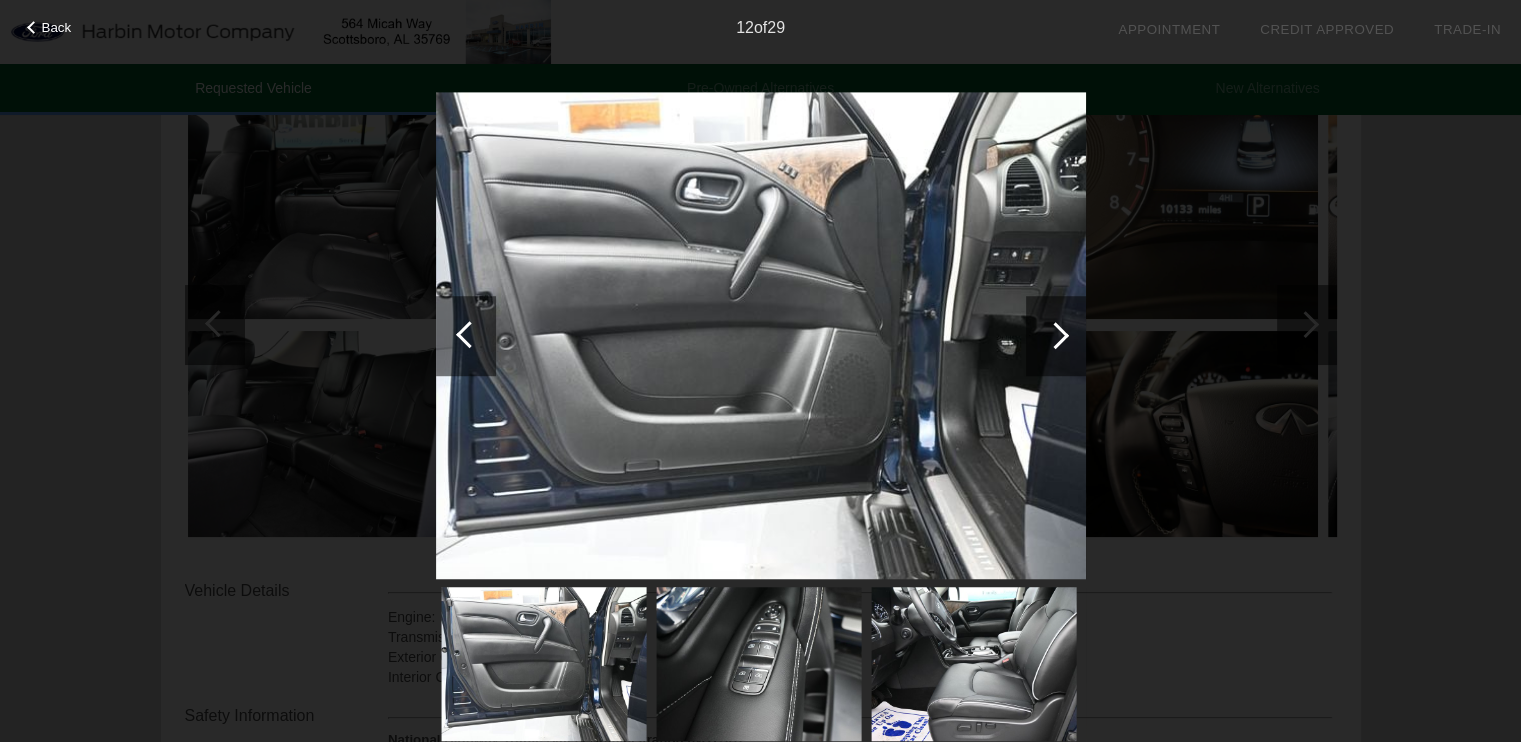 click at bounding box center (1055, 335) 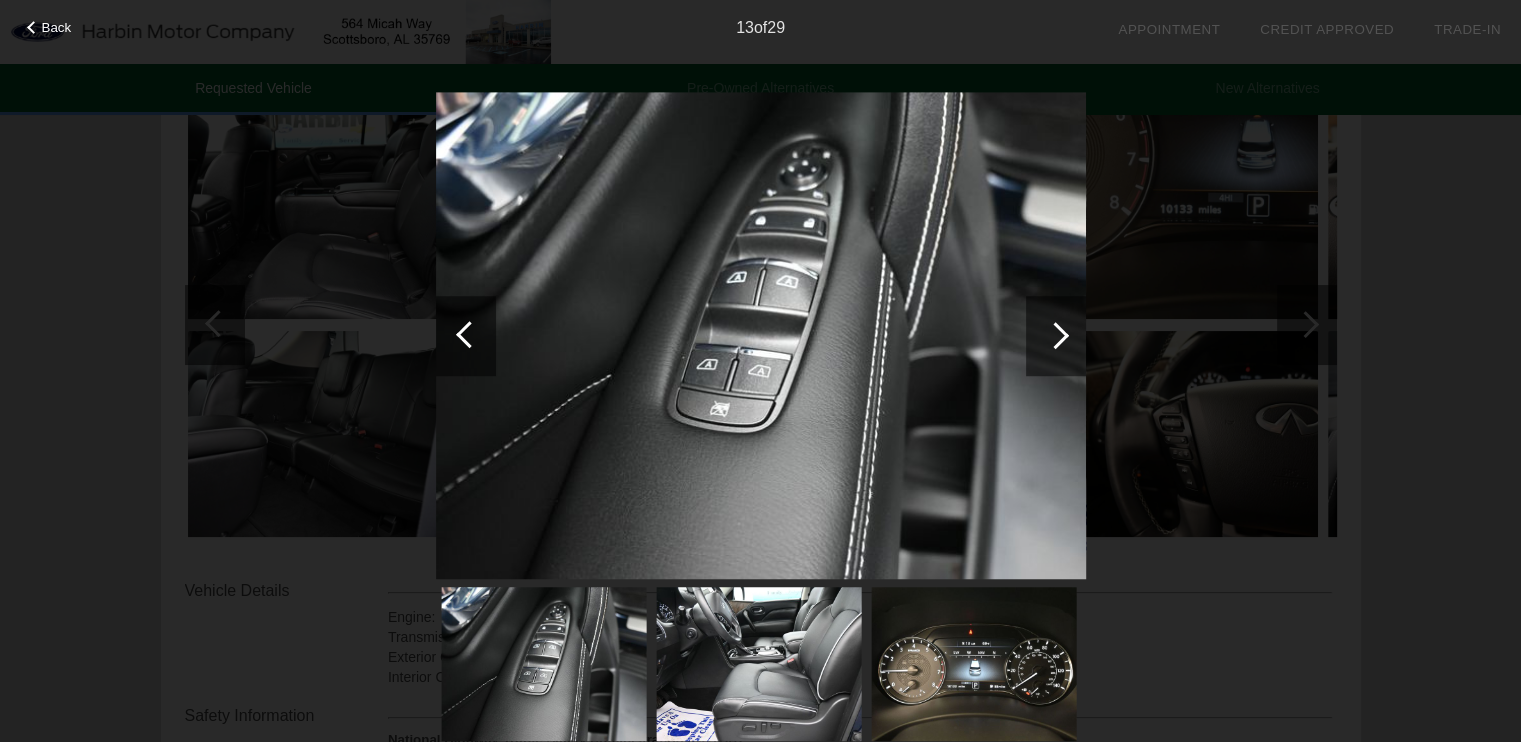 click at bounding box center (1055, 335) 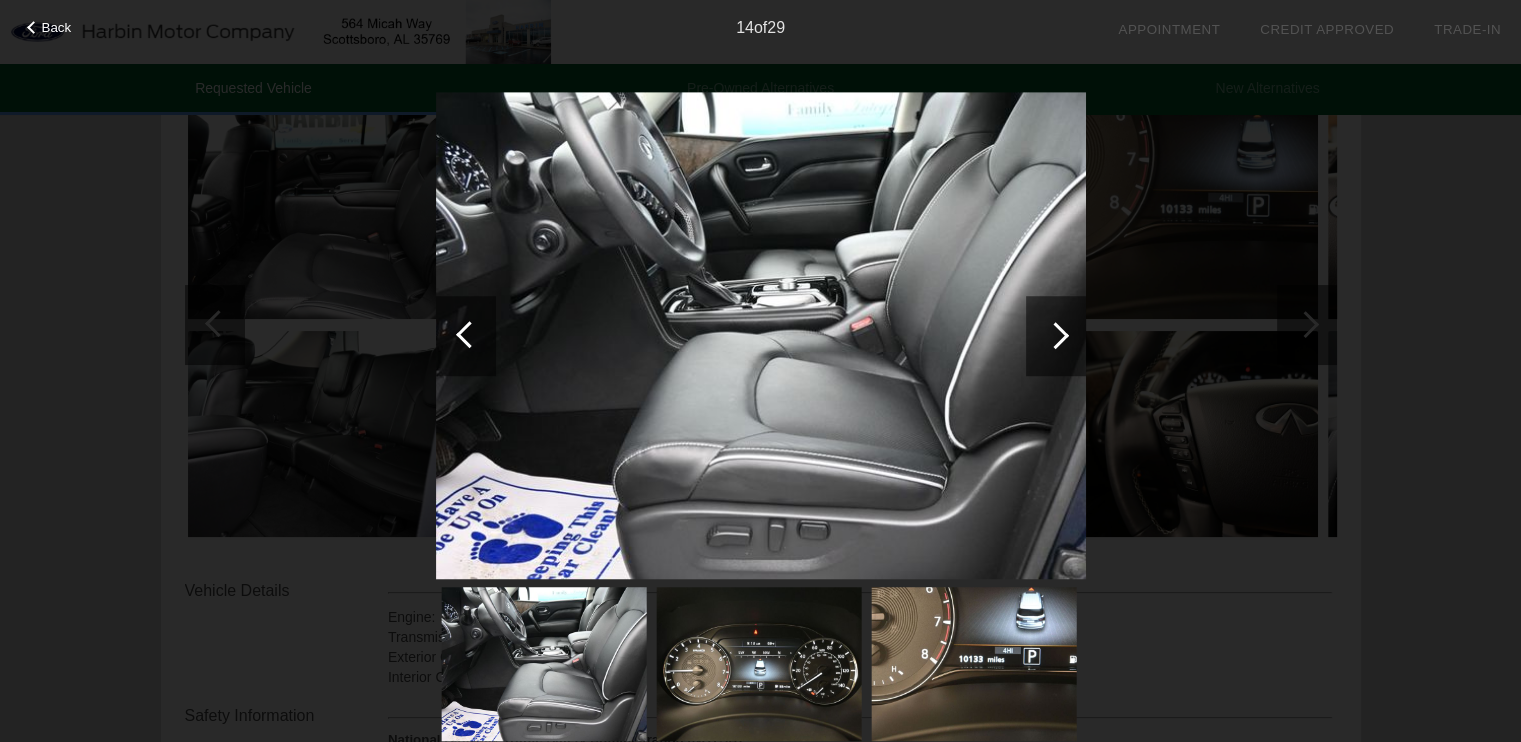 click at bounding box center (1055, 335) 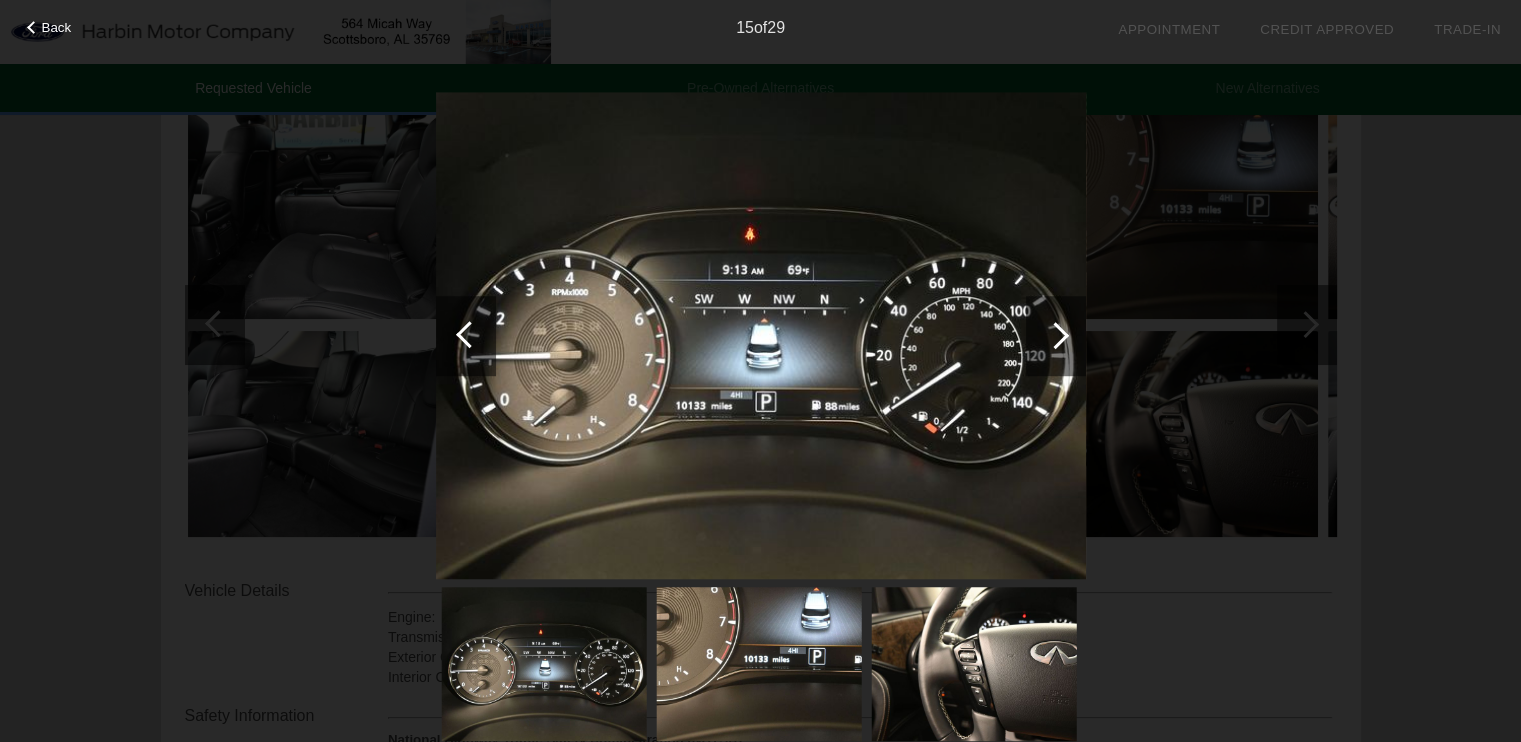 click at bounding box center (1055, 335) 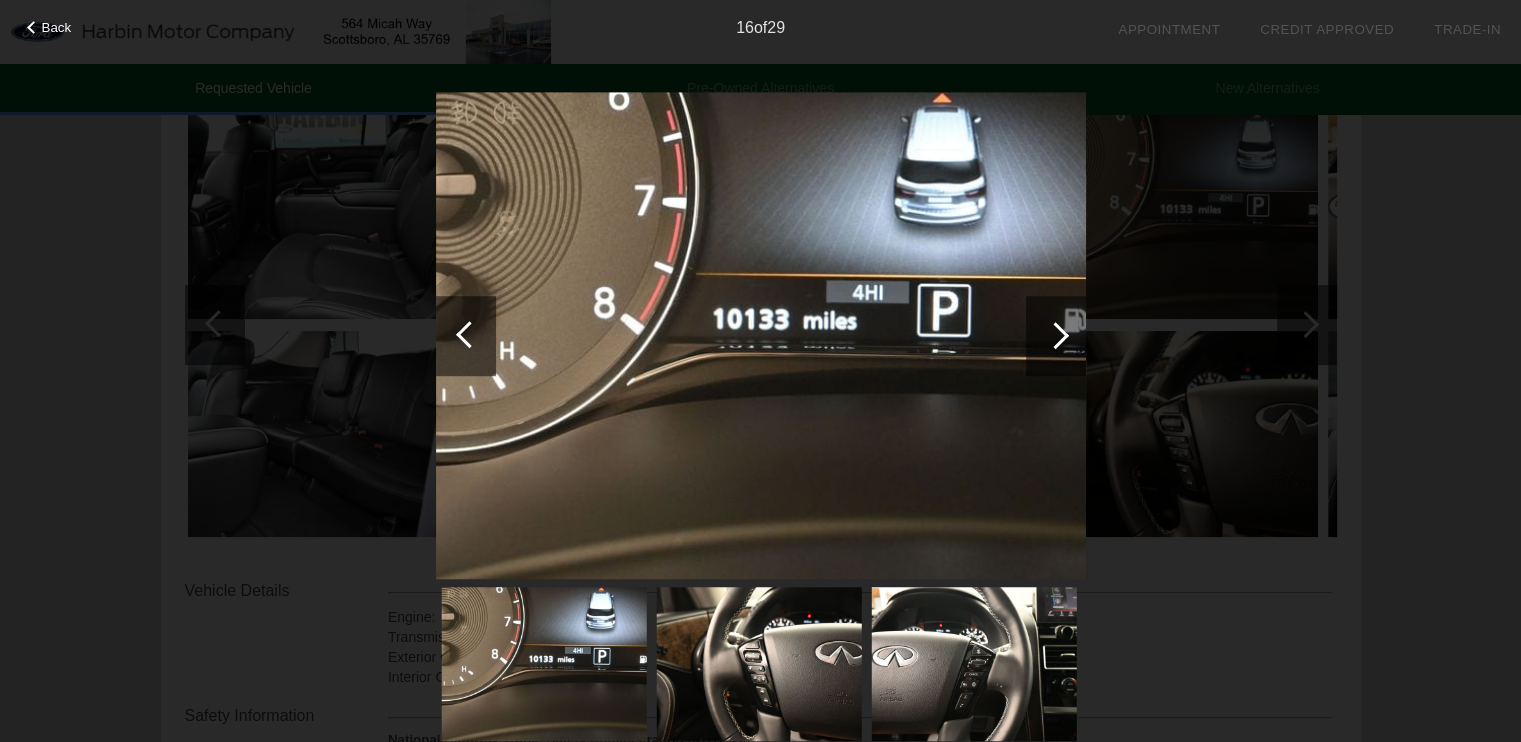 click at bounding box center (1055, 335) 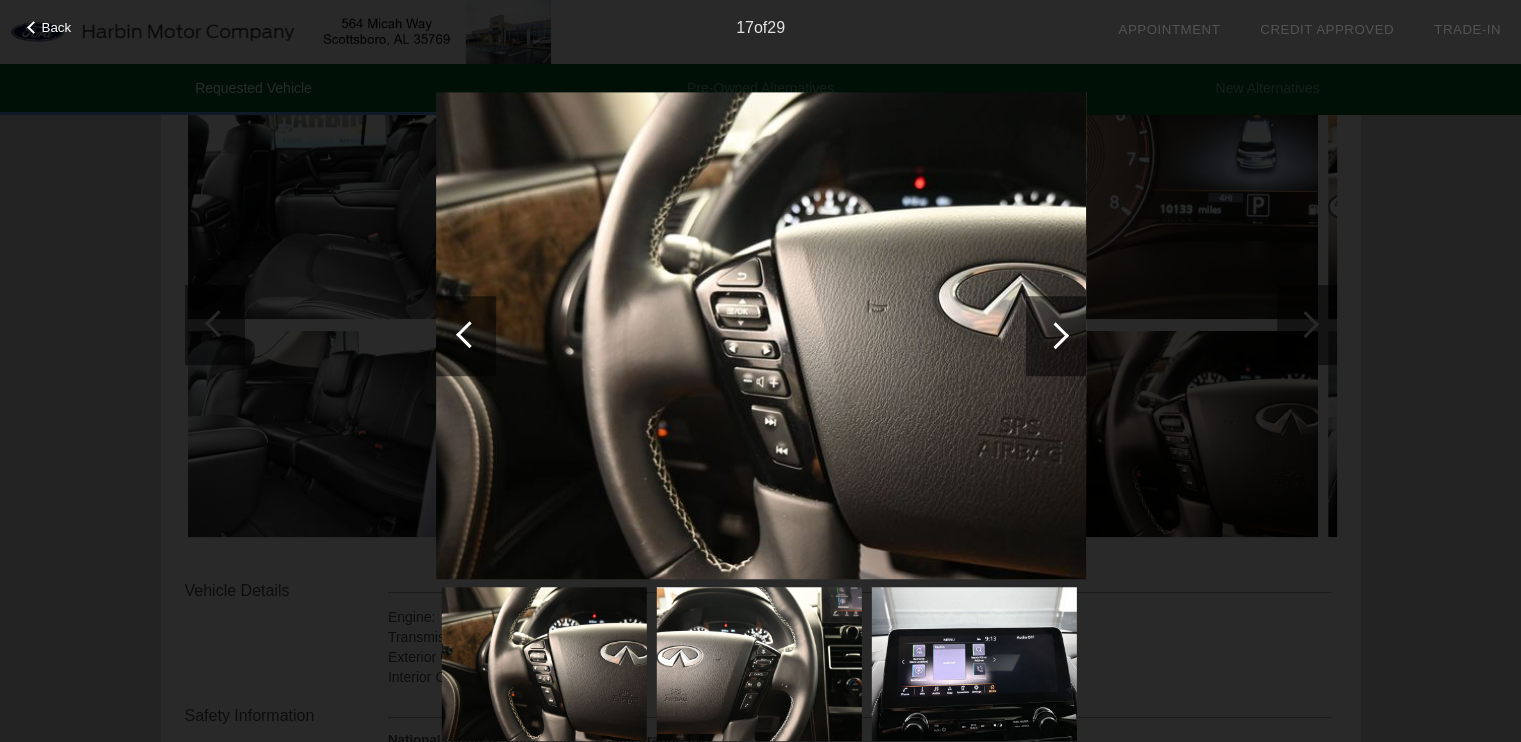 click at bounding box center [1055, 335] 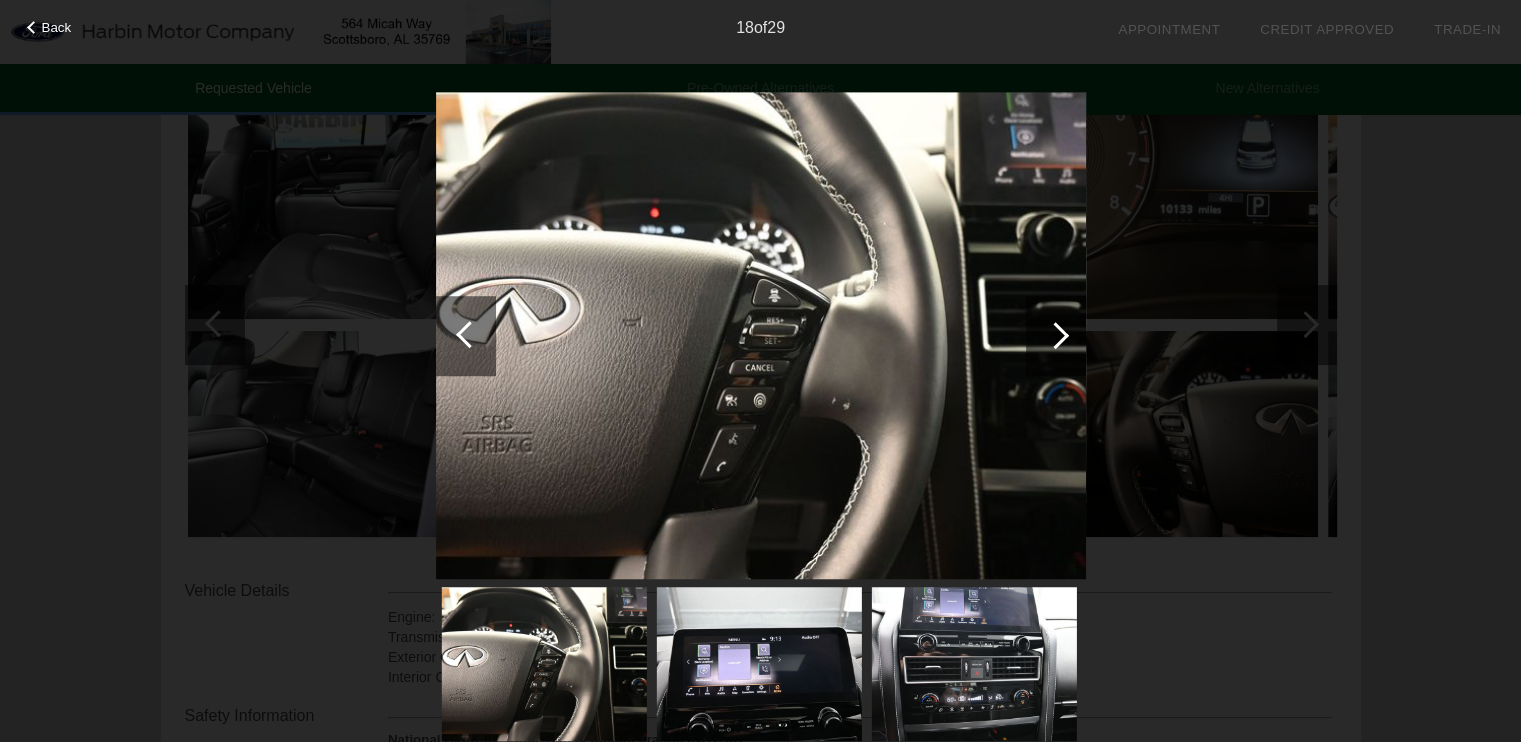 click at bounding box center (1055, 335) 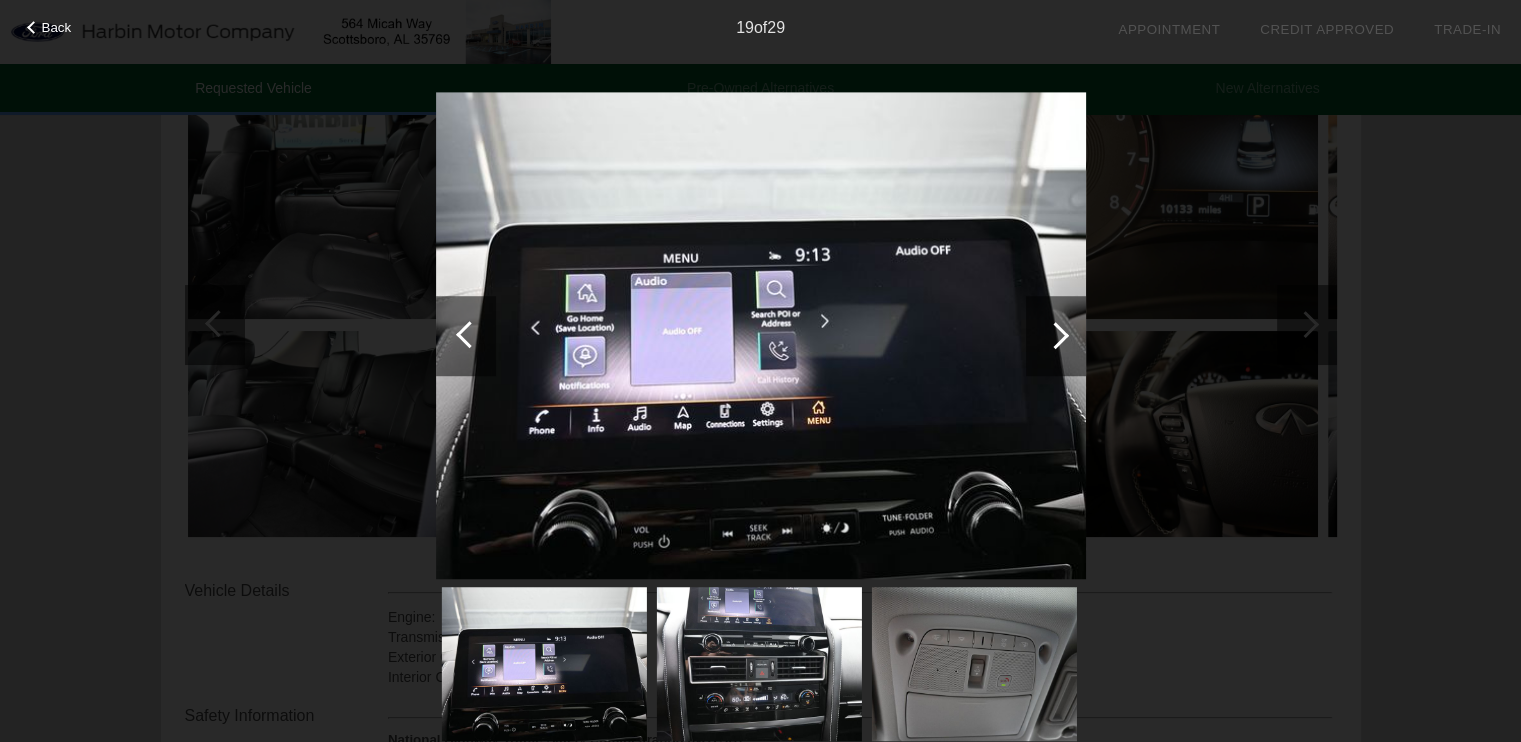 click at bounding box center (1055, 335) 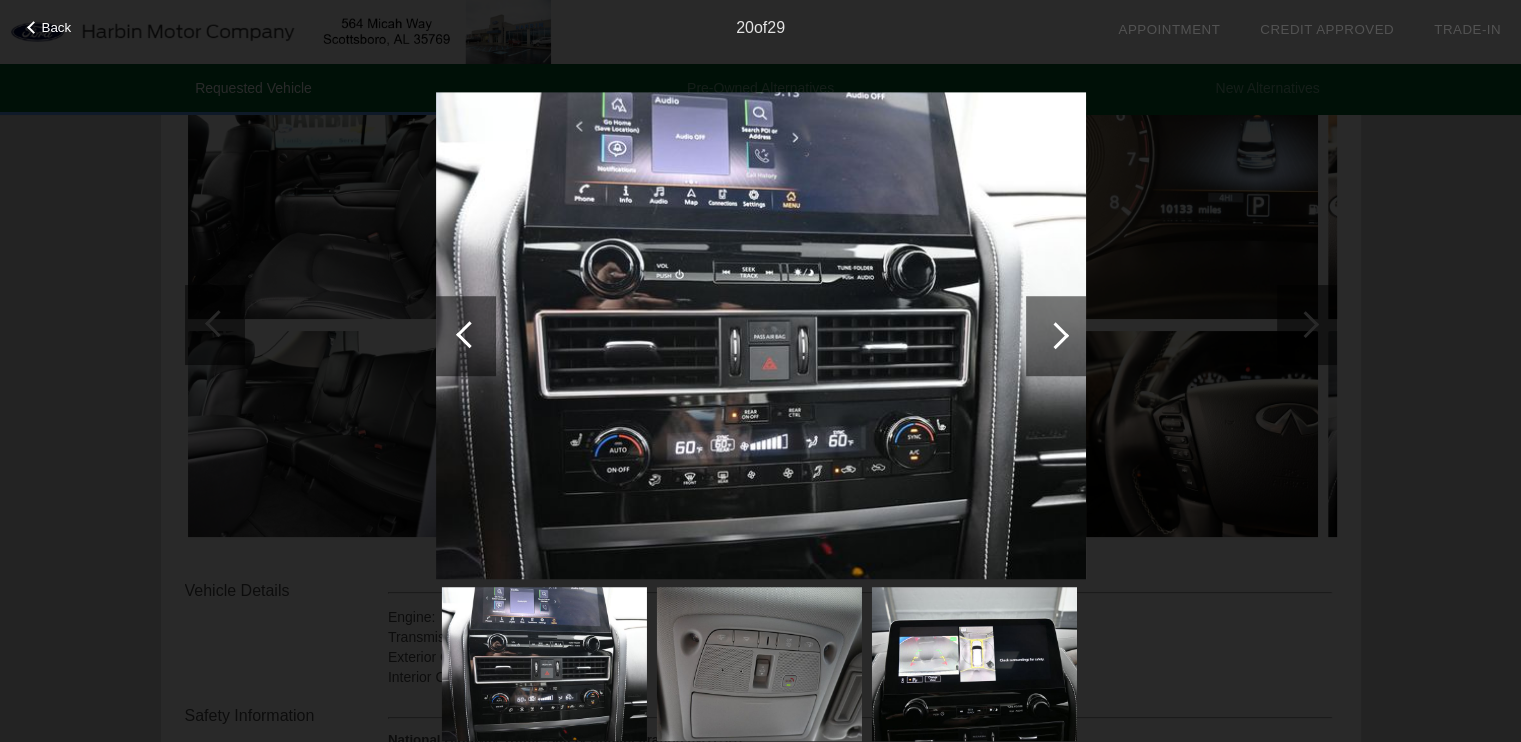 click at bounding box center [1055, 335] 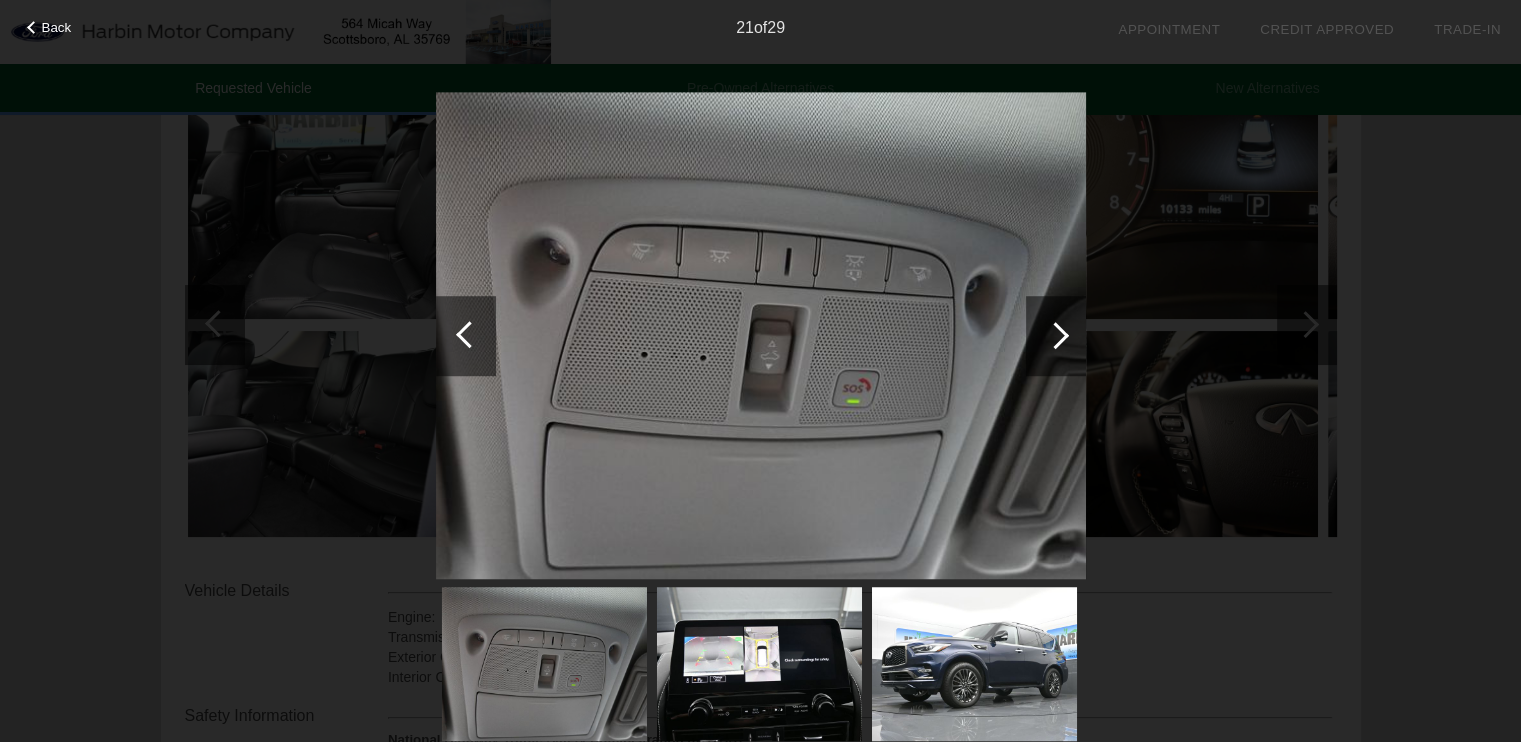 click at bounding box center (1055, 335) 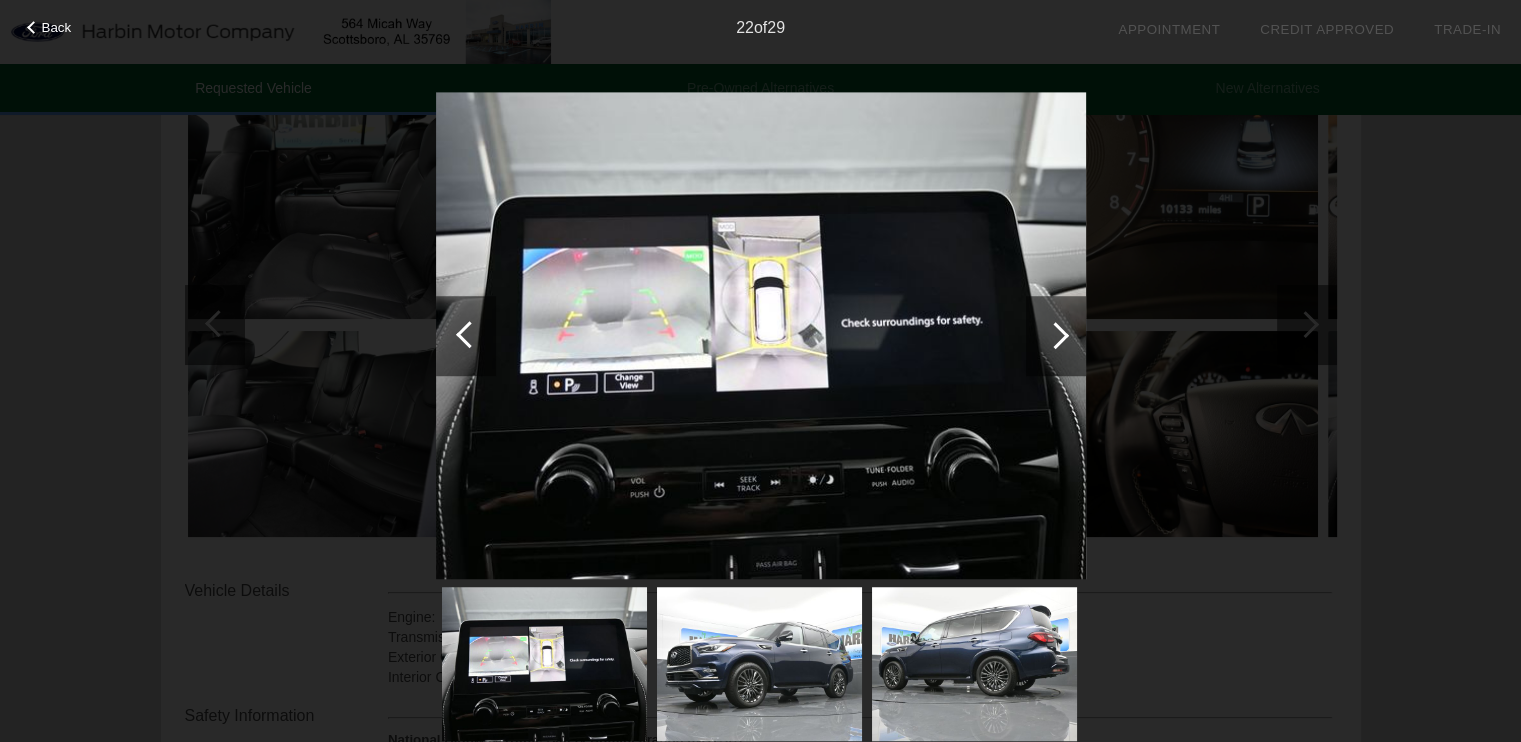 click at bounding box center (1055, 335) 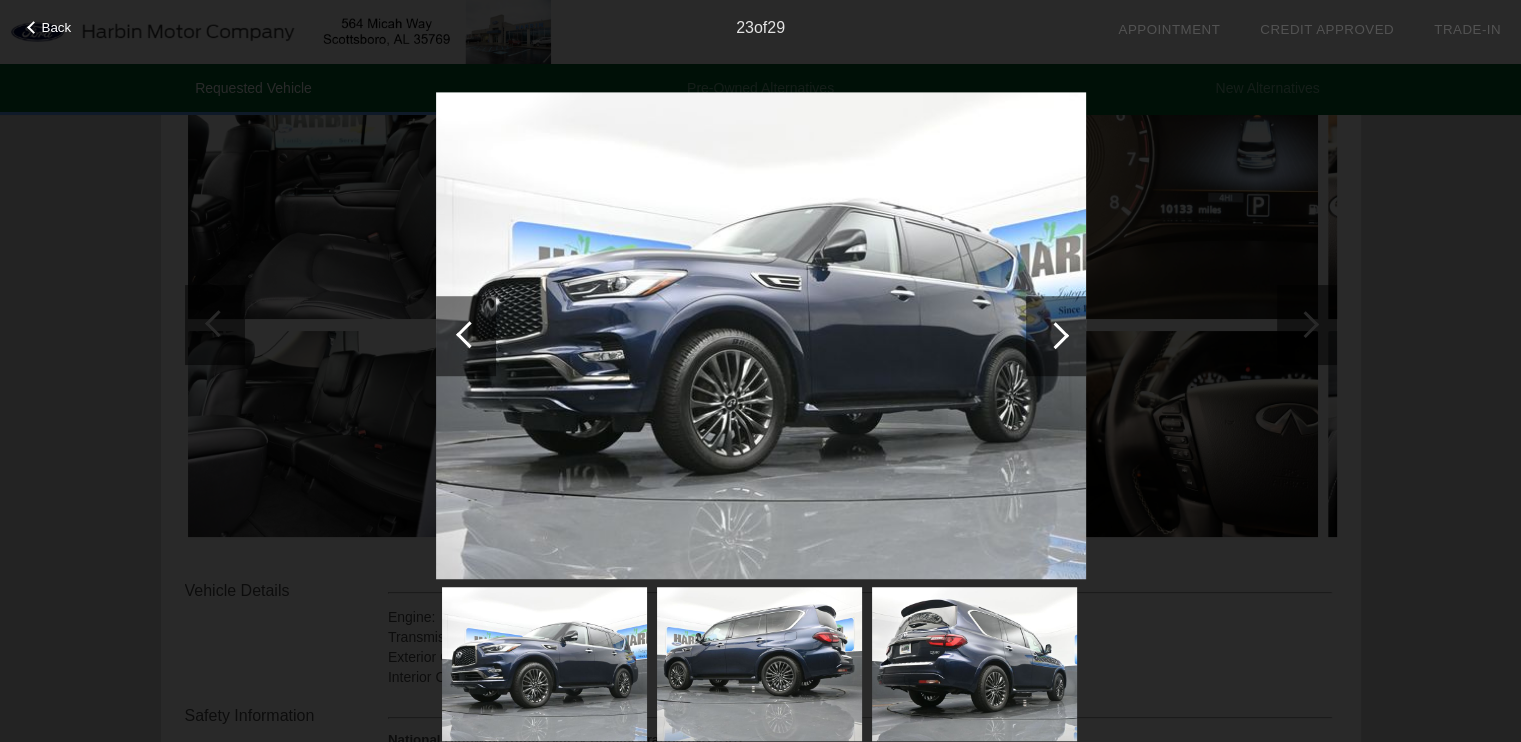 click at bounding box center [1055, 335] 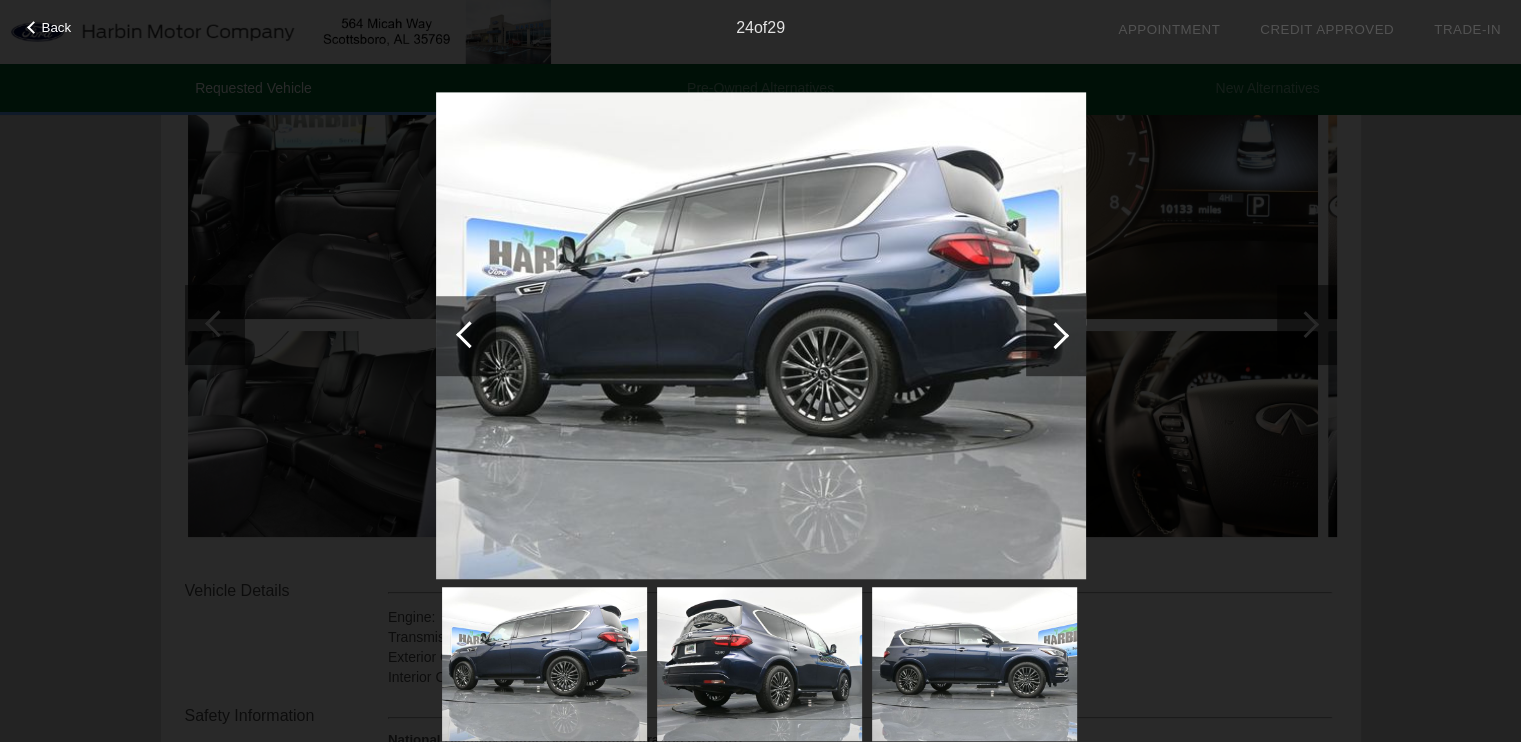 click at bounding box center (1055, 335) 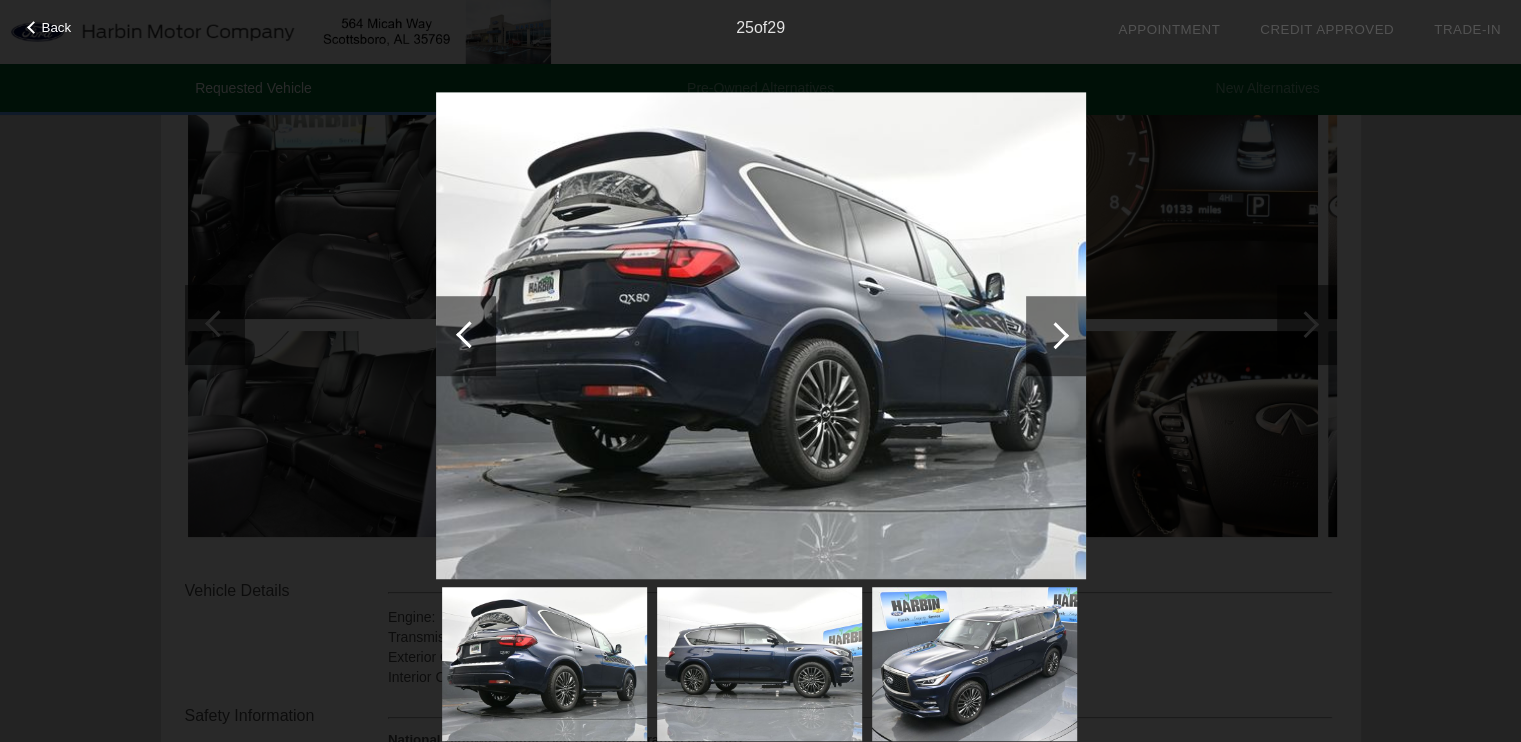 click at bounding box center (1055, 335) 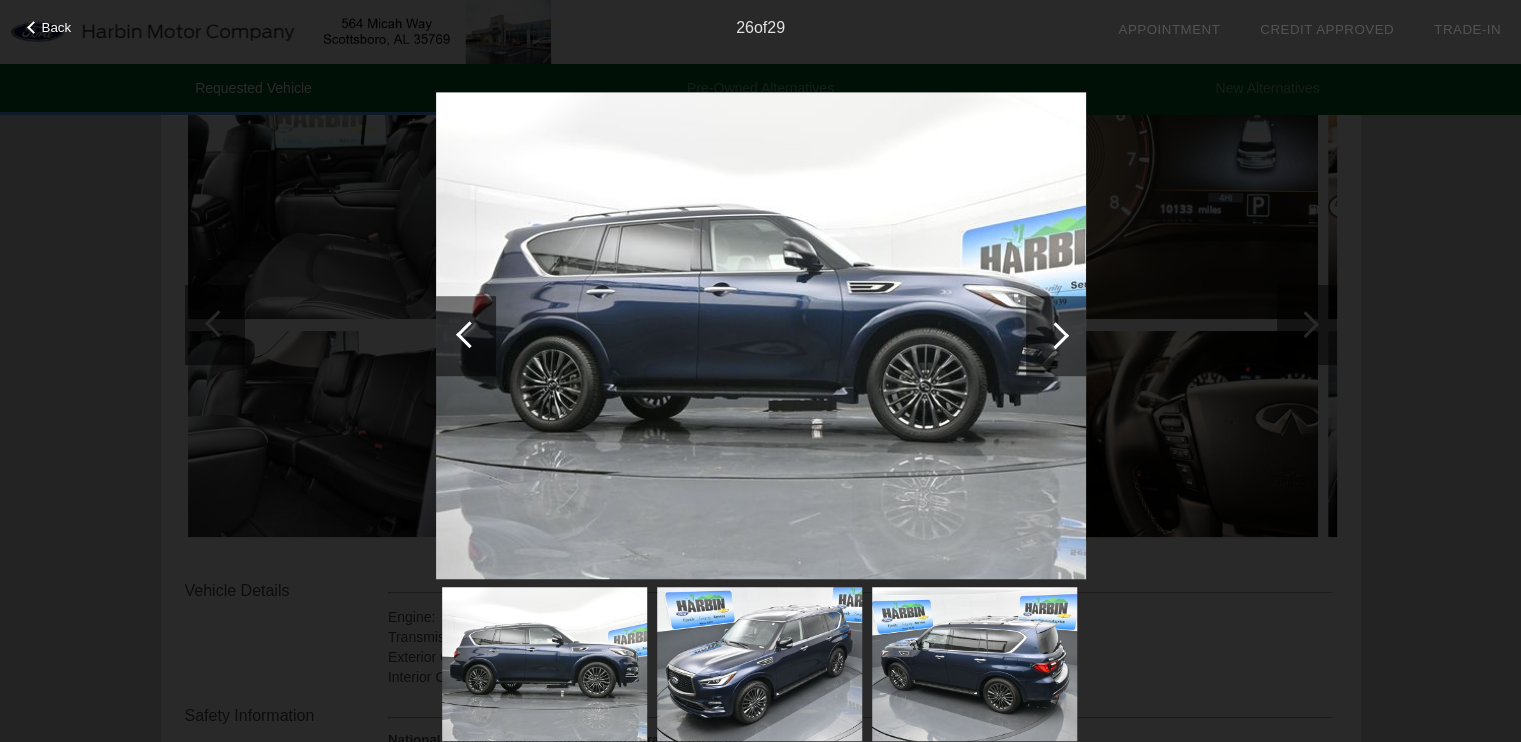 click at bounding box center (1055, 335) 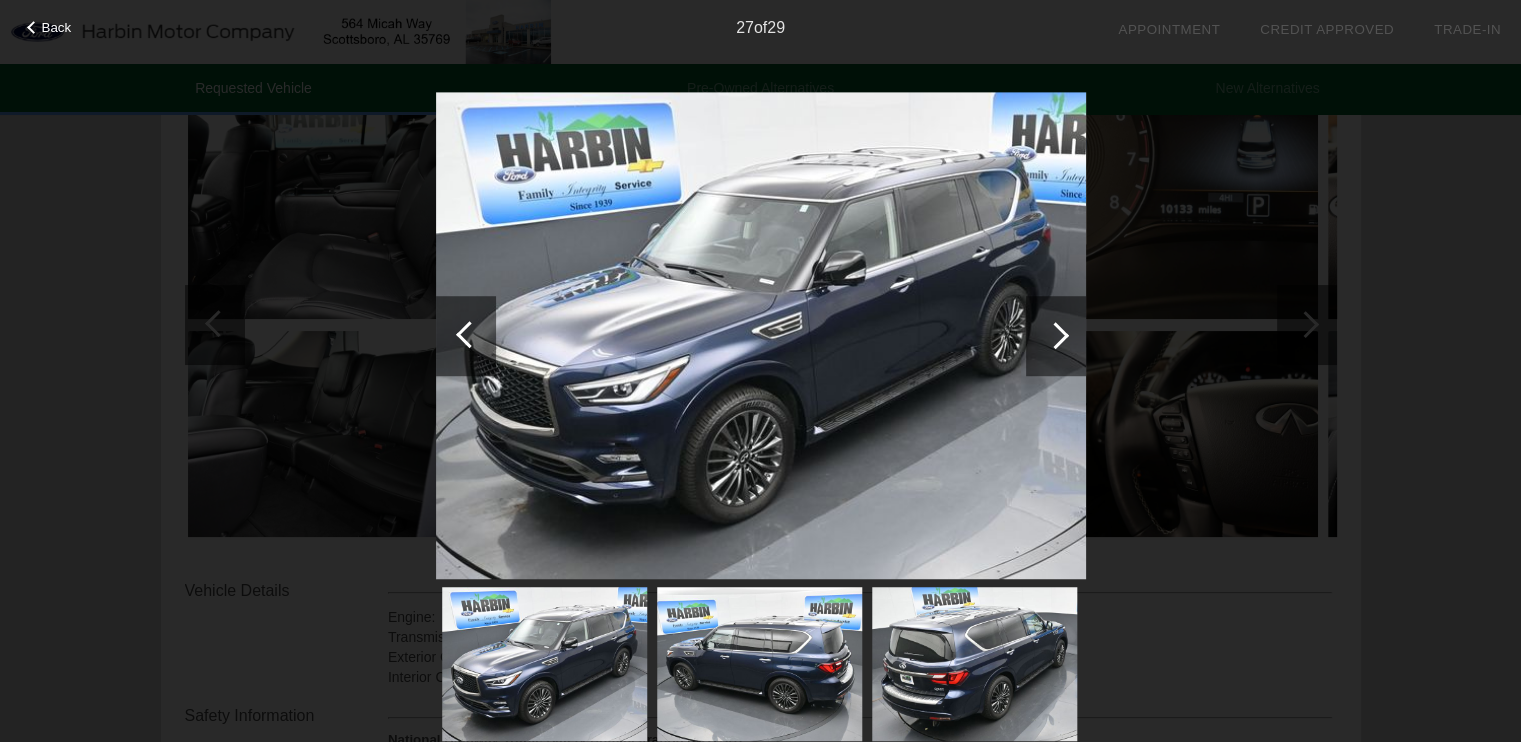 click at bounding box center (1055, 335) 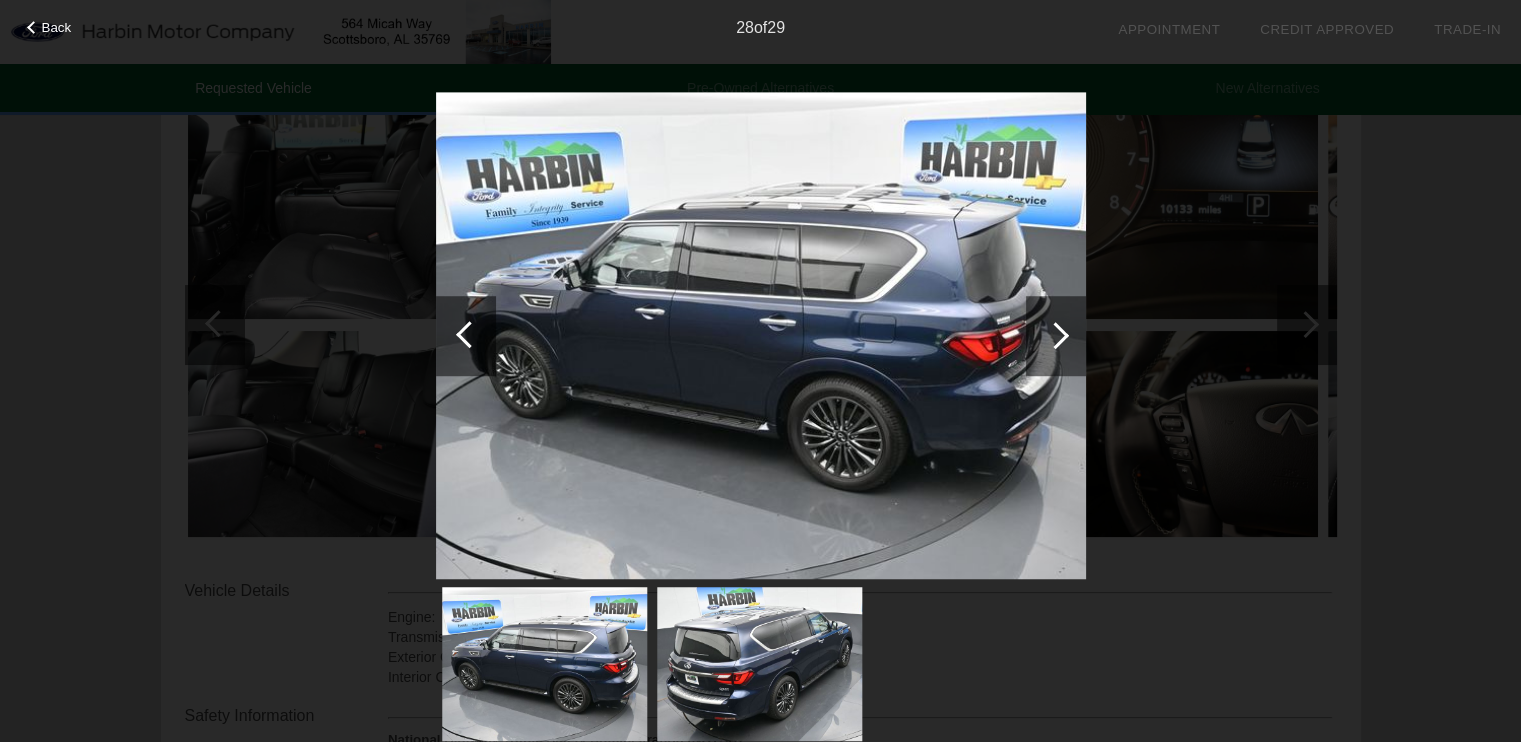 click at bounding box center [1055, 335] 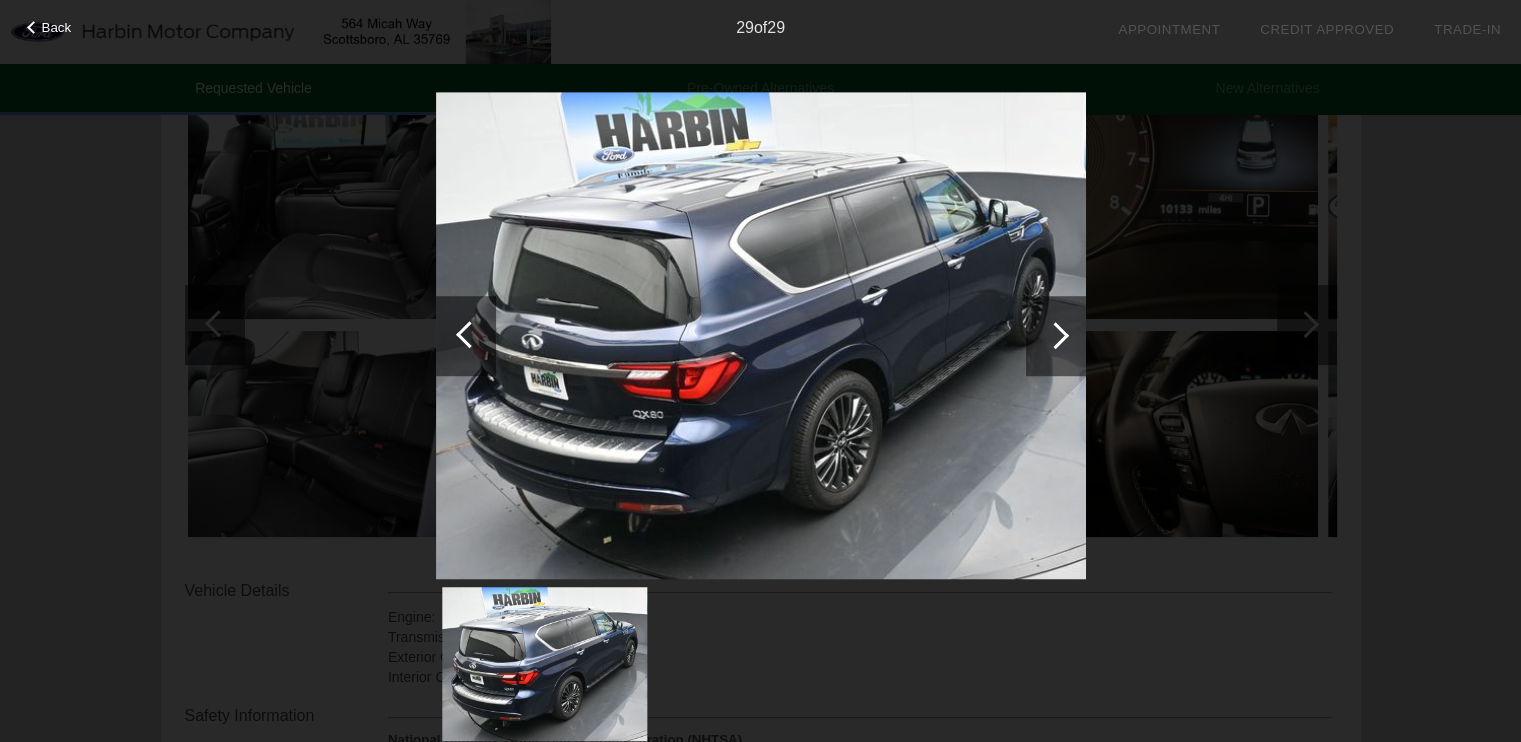 click at bounding box center [1055, 335] 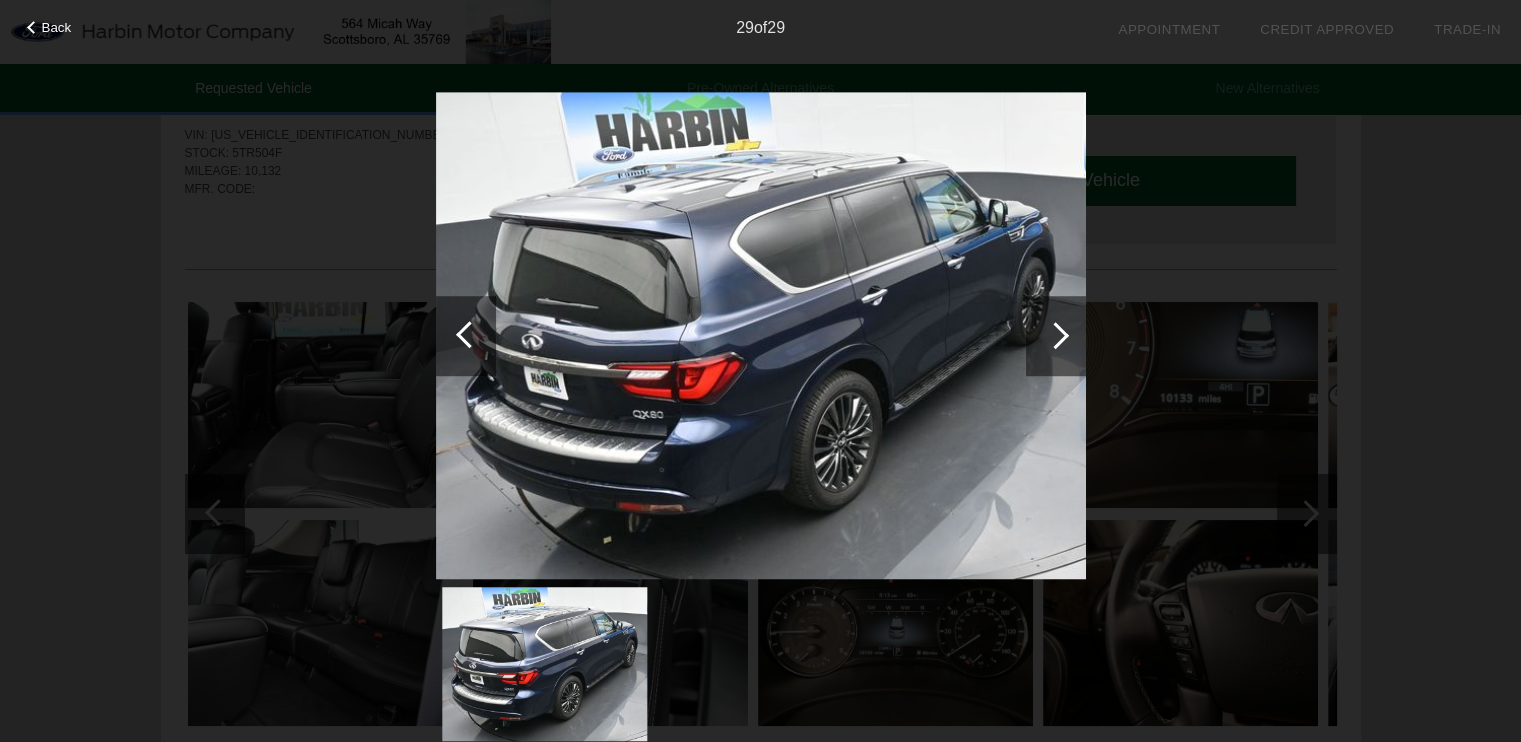 scroll, scrollTop: 3, scrollLeft: 0, axis: vertical 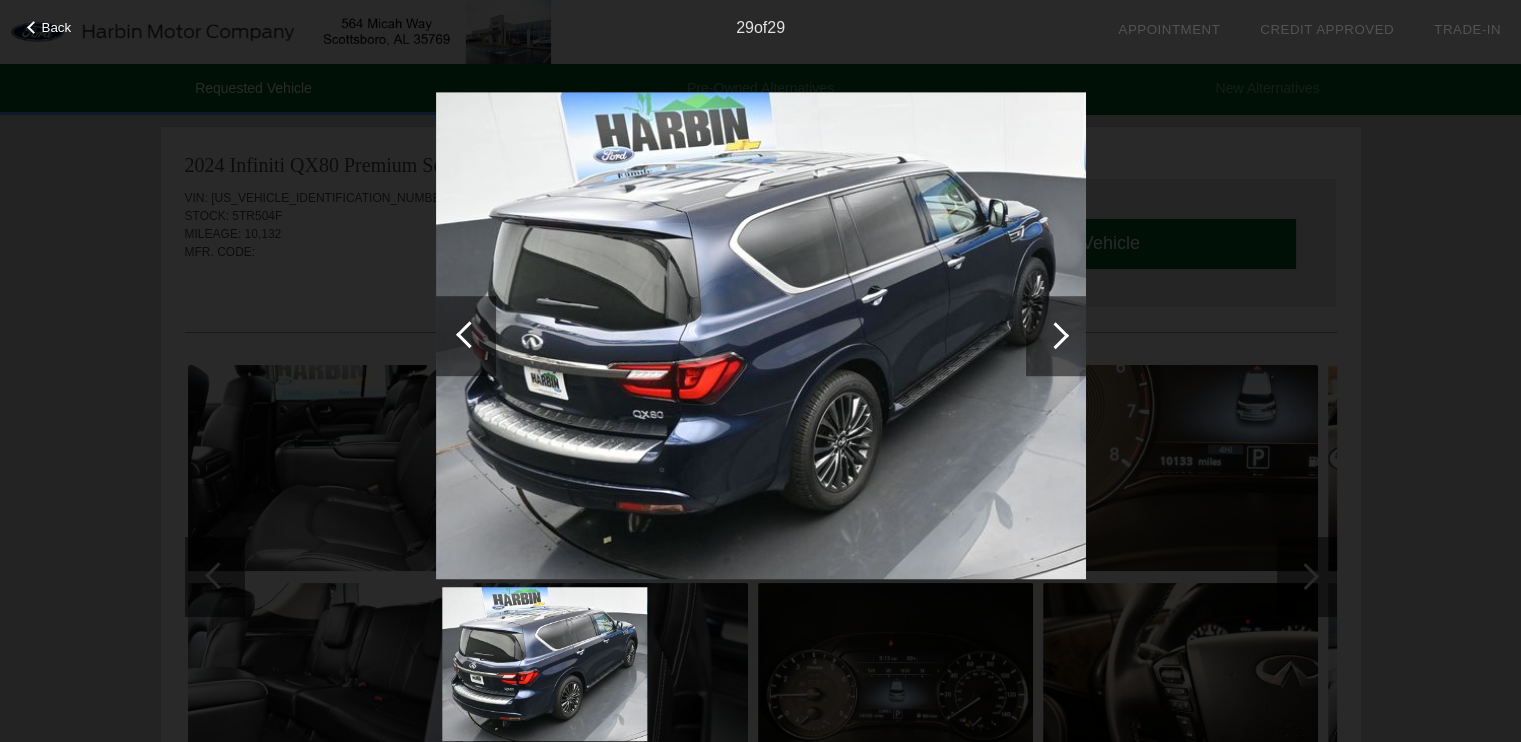 click on "Back" at bounding box center [57, 27] 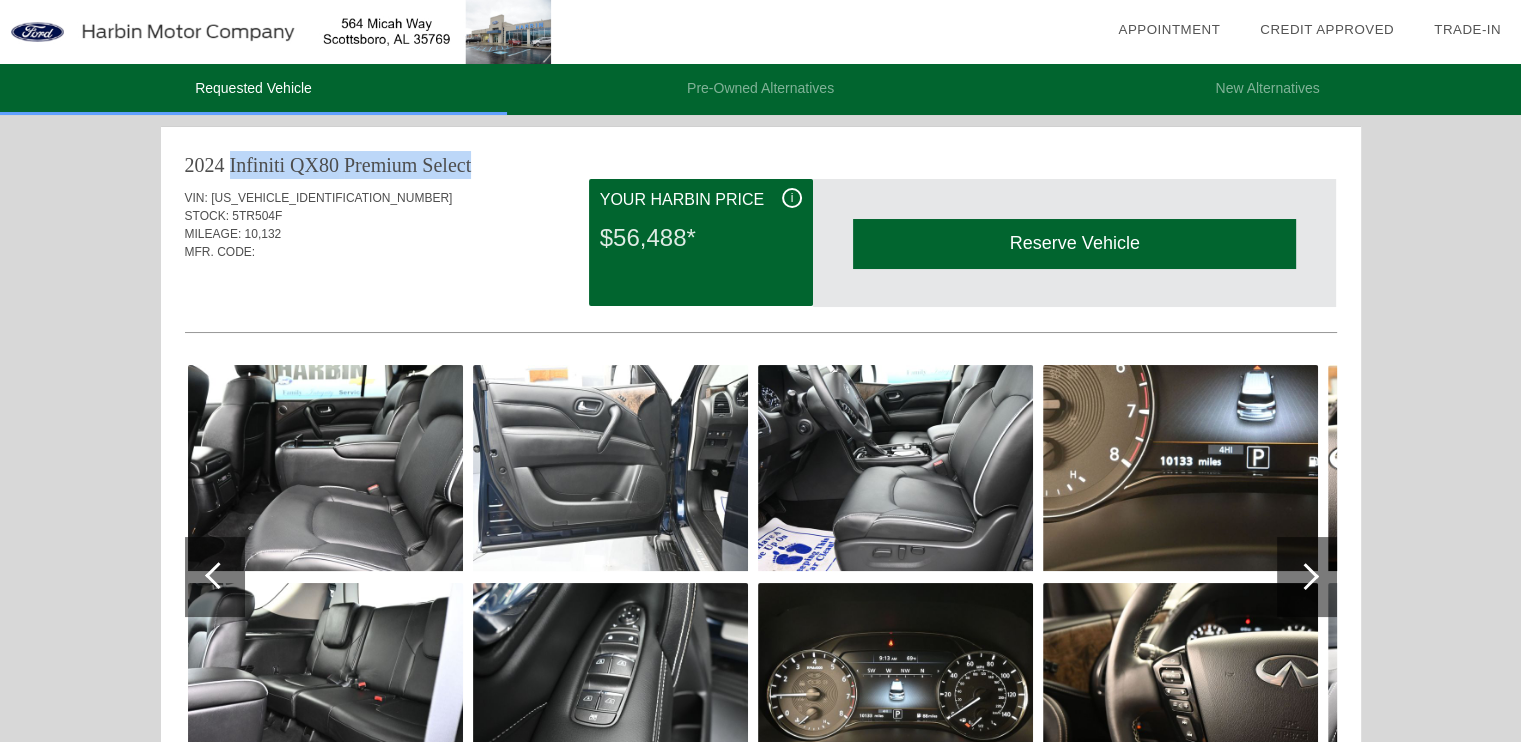 drag, startPoint x: 180, startPoint y: 161, endPoint x: 493, endPoint y: 155, distance: 313.0575 